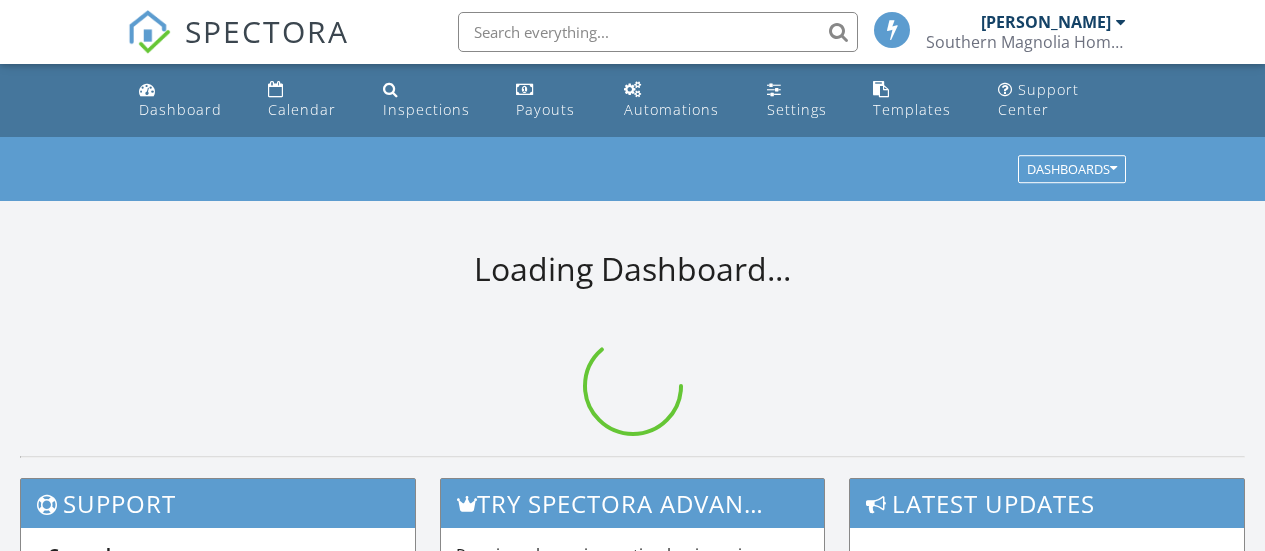 scroll, scrollTop: 0, scrollLeft: 0, axis: both 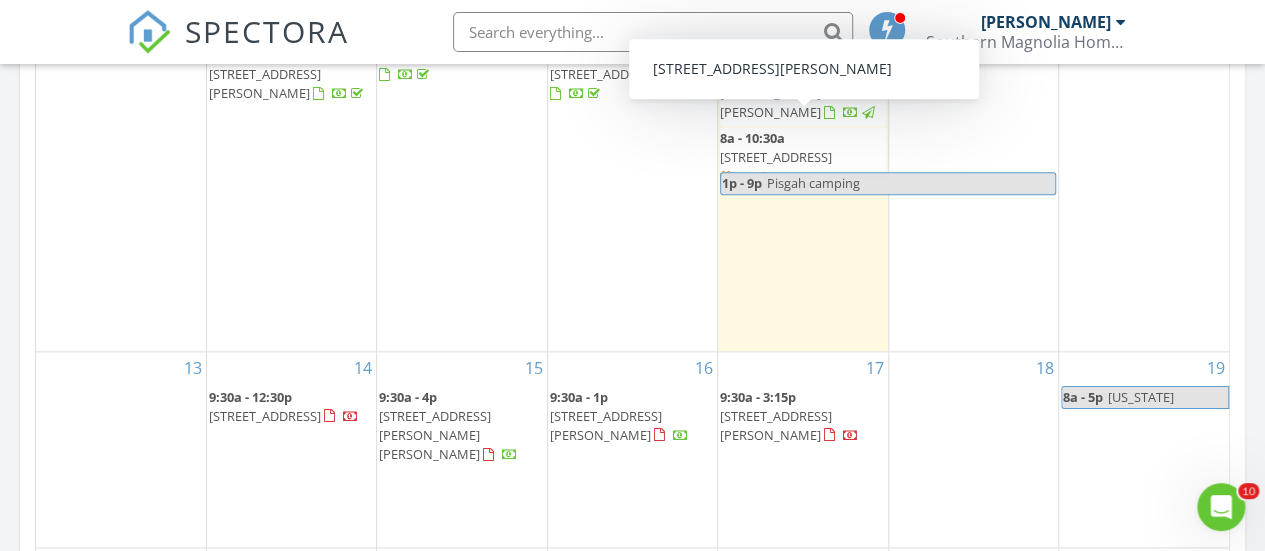 click on "4254 skyboat circle, Fort Mill 29708" at bounding box center (776, 157) 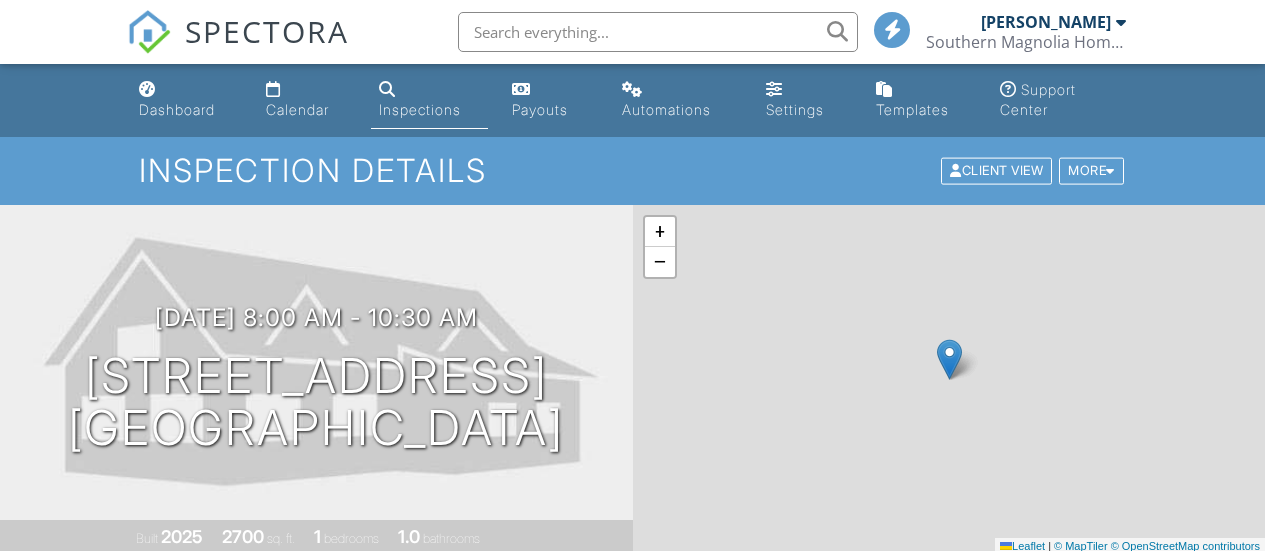 scroll, scrollTop: 0, scrollLeft: 0, axis: both 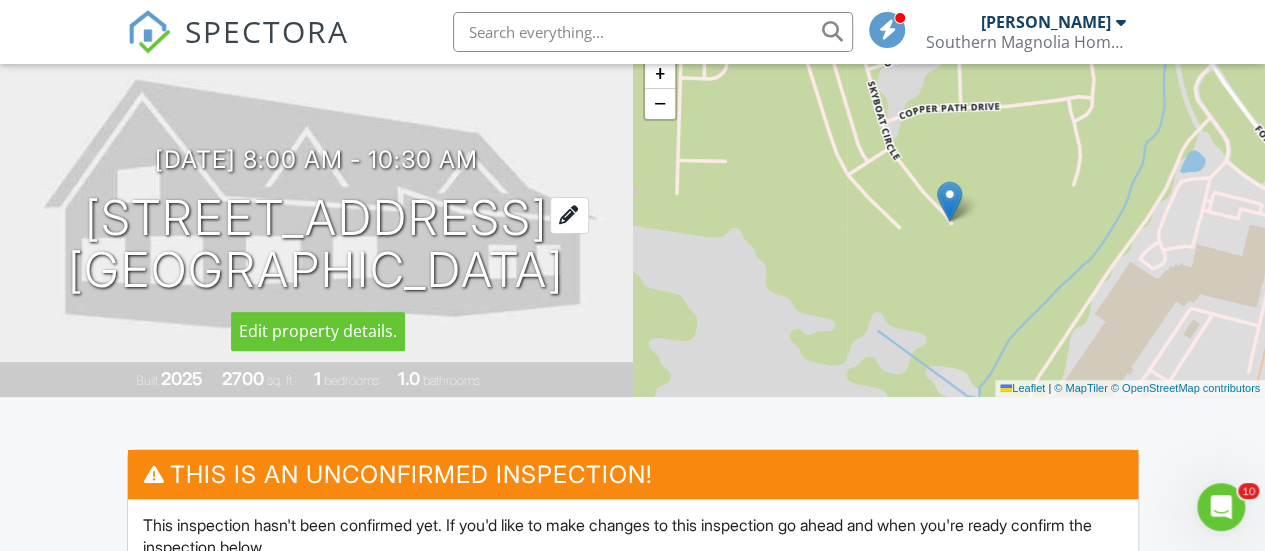 click on "4254 skyboat circle
Fort Mill, SC 29708" at bounding box center [316, 245] 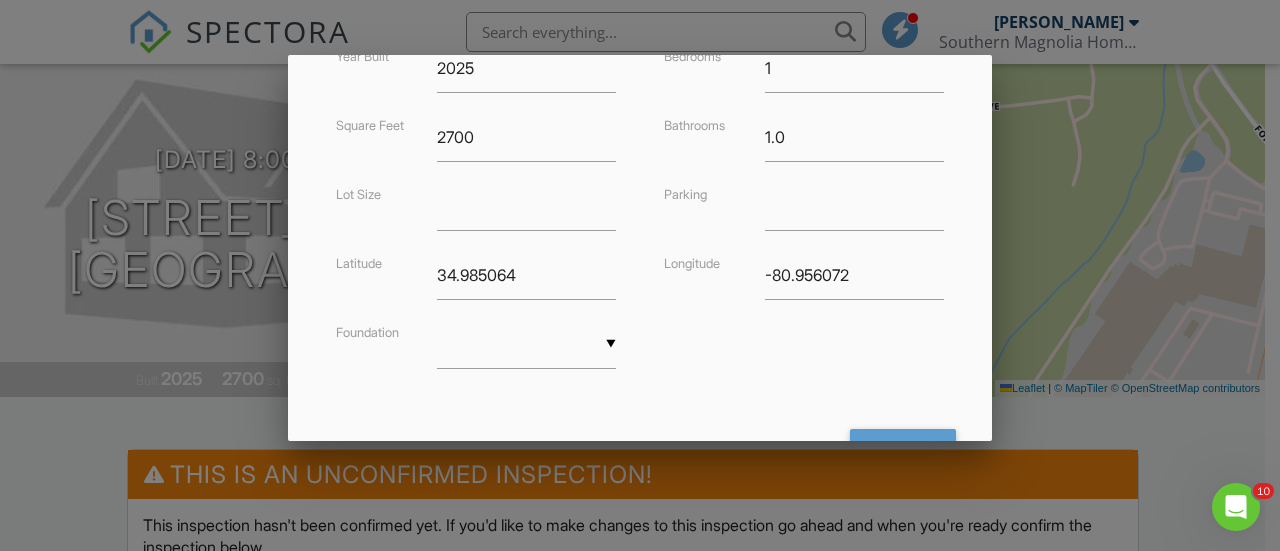 scroll, scrollTop: 610, scrollLeft: 0, axis: vertical 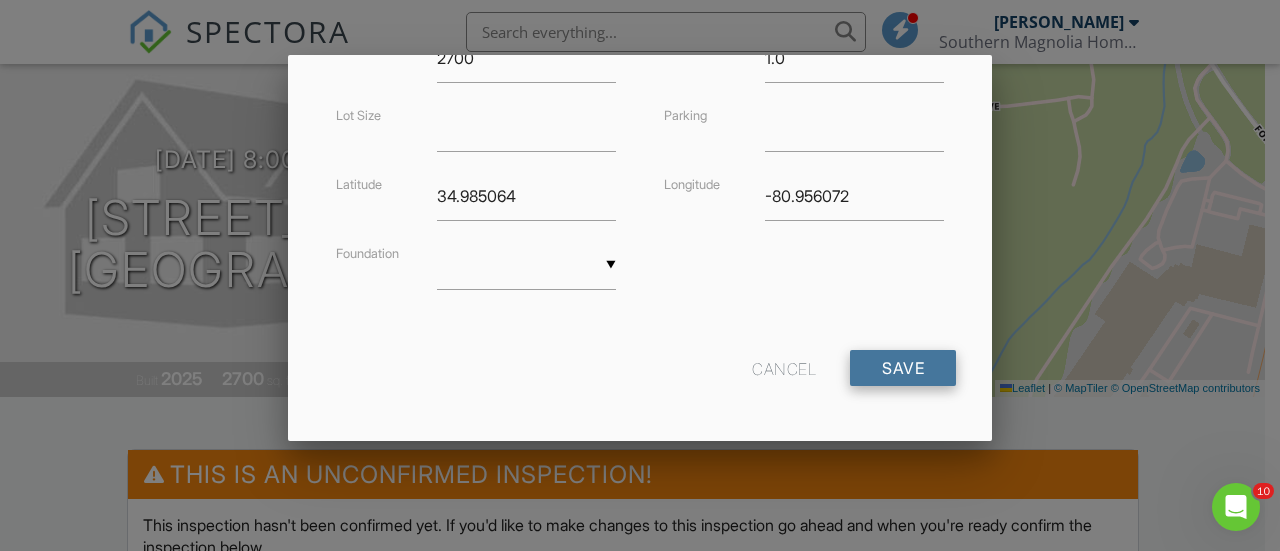 click on "Save" at bounding box center (903, 368) 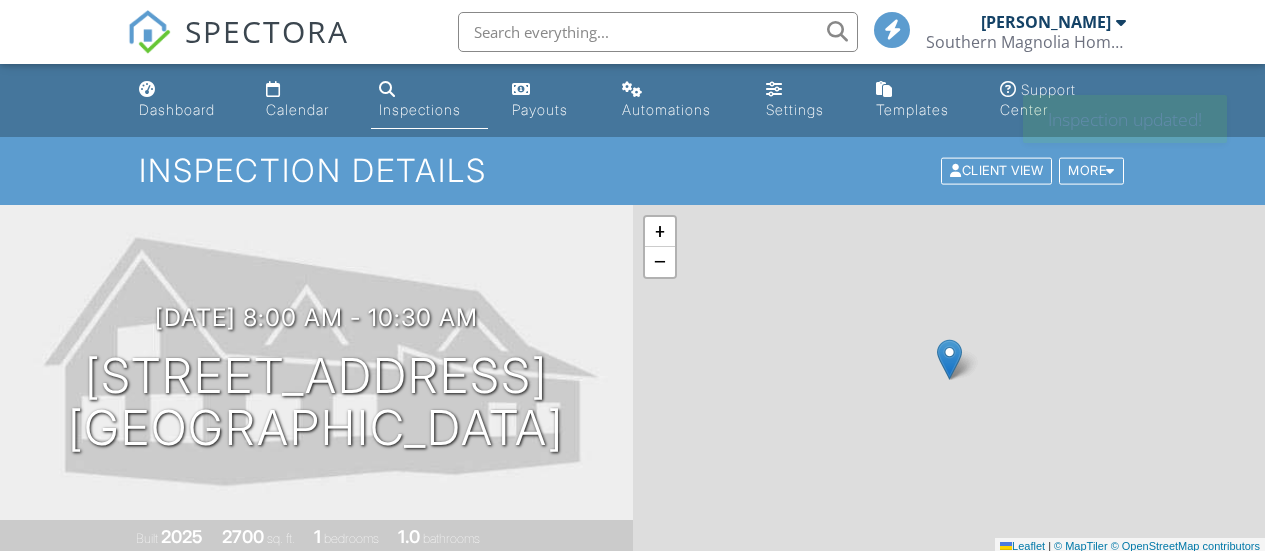 scroll, scrollTop: 0, scrollLeft: 0, axis: both 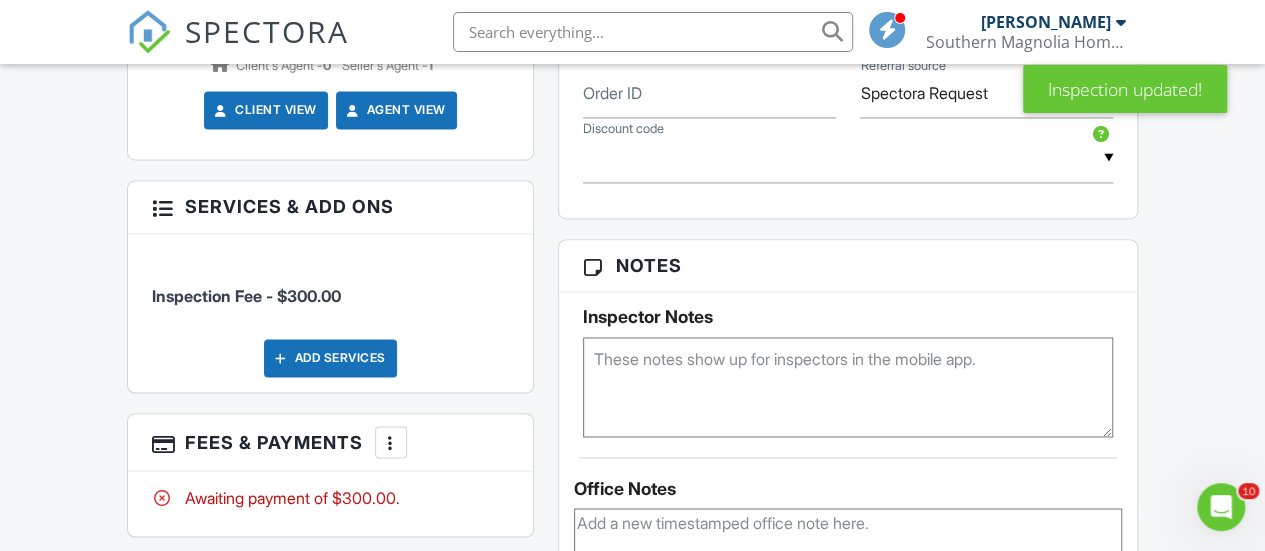 click on "Add Services" at bounding box center (330, 358) 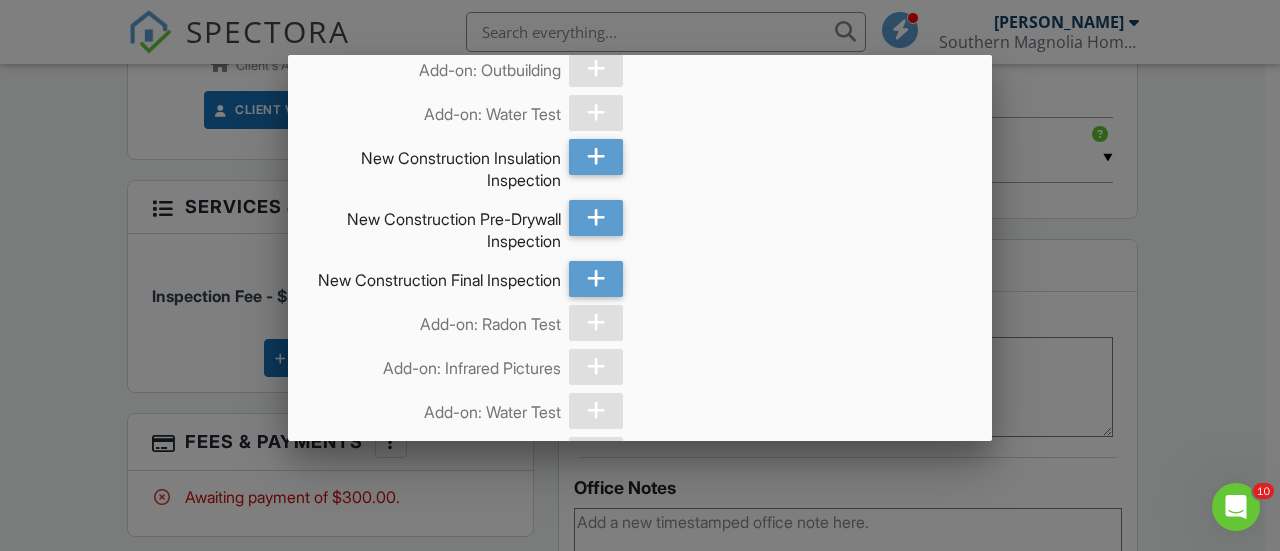 scroll, scrollTop: 206, scrollLeft: 0, axis: vertical 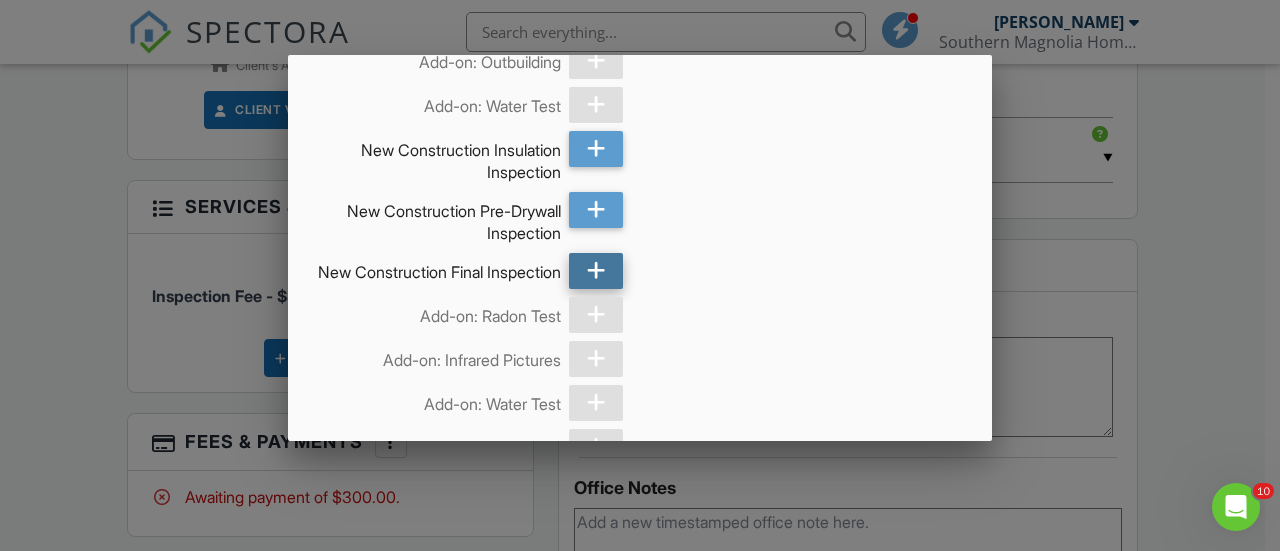 click at bounding box center [596, 271] 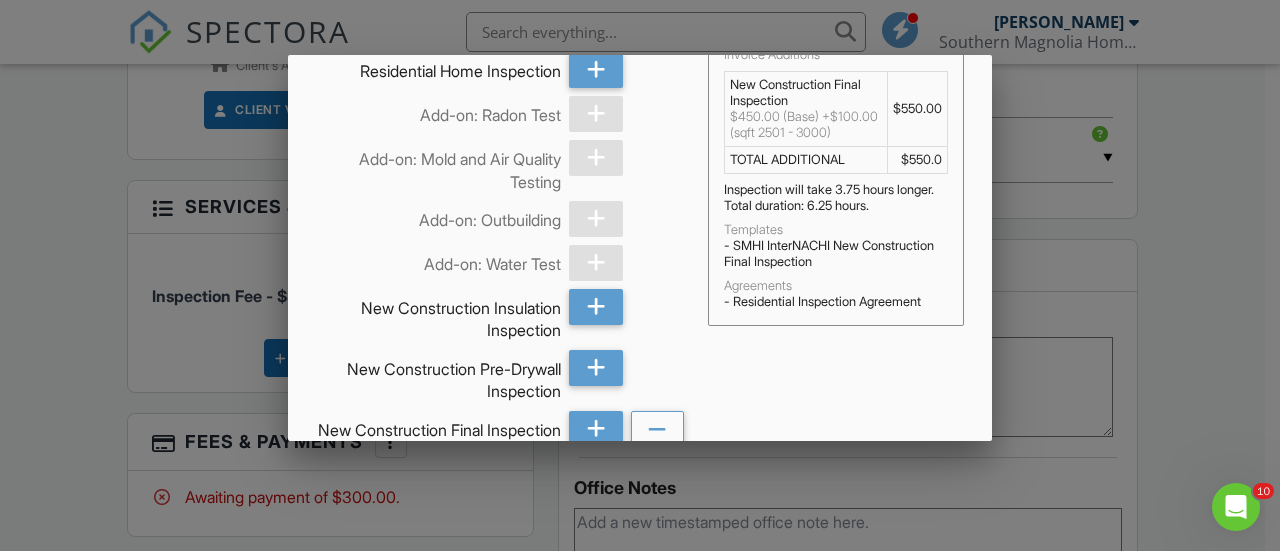 scroll, scrollTop: 0, scrollLeft: 0, axis: both 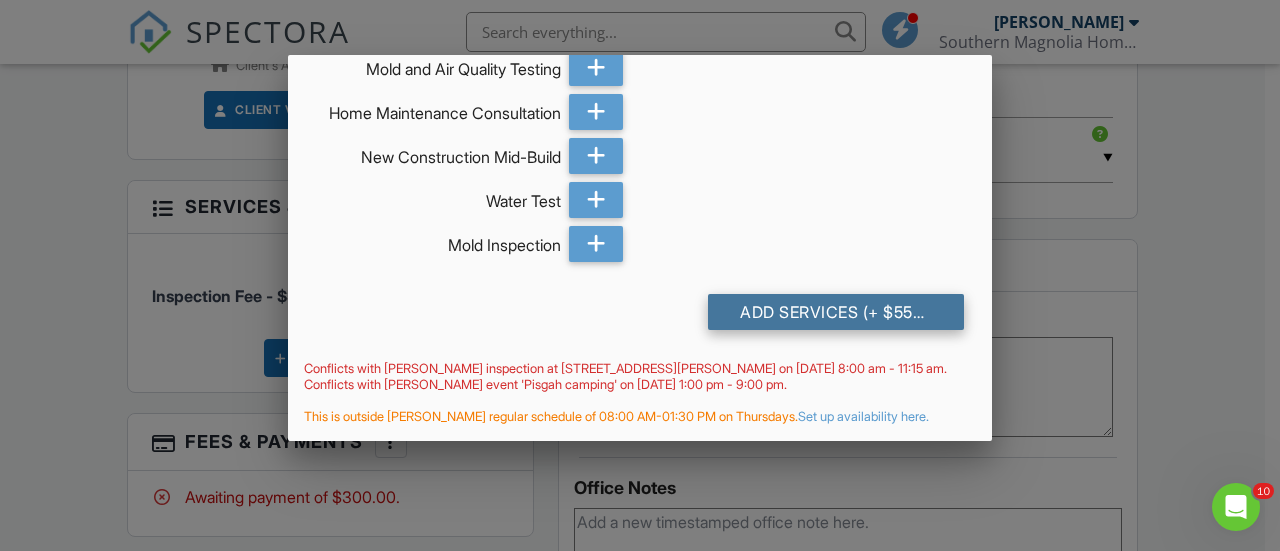 click on "Add Services
(+ $550.0)" at bounding box center (836, 312) 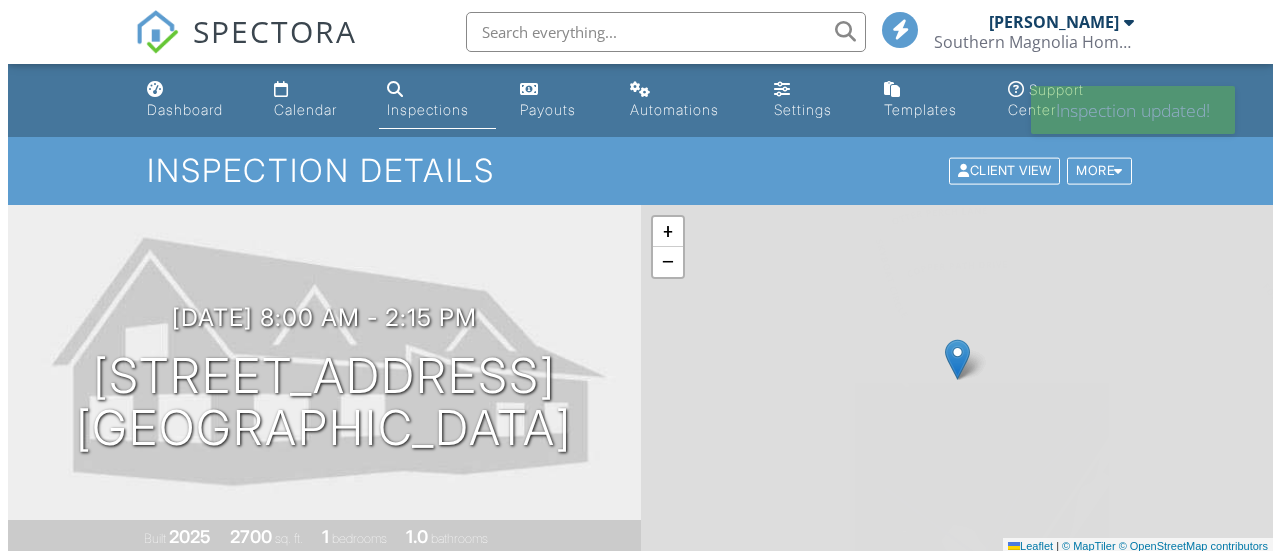 scroll, scrollTop: 0, scrollLeft: 0, axis: both 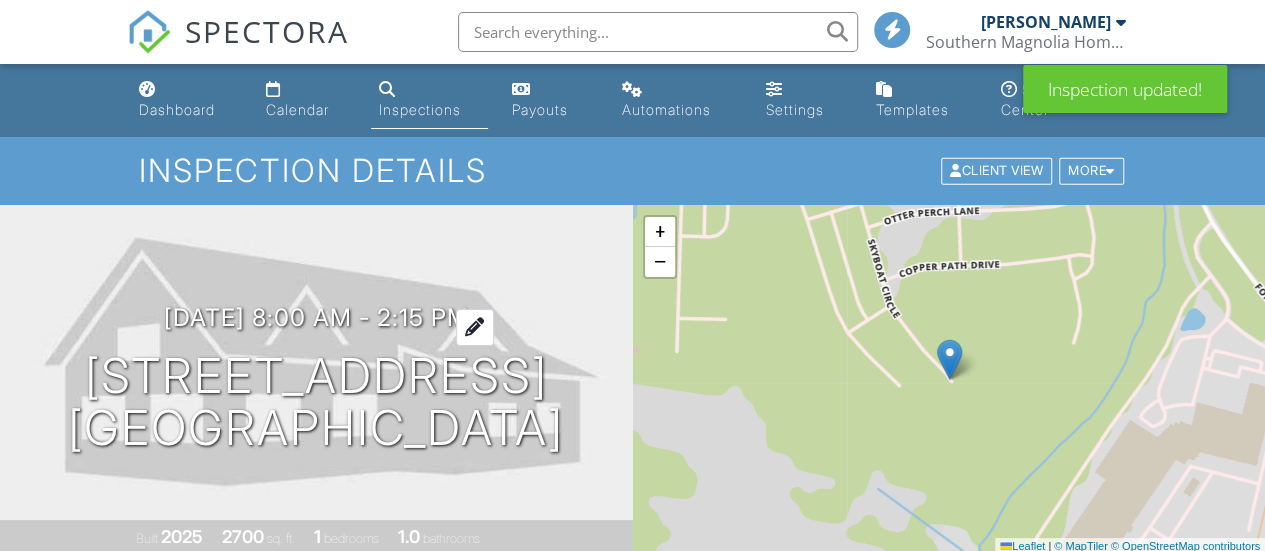 click on "07/10/2025  8:00 am
- 2:15 pm" at bounding box center [316, 317] 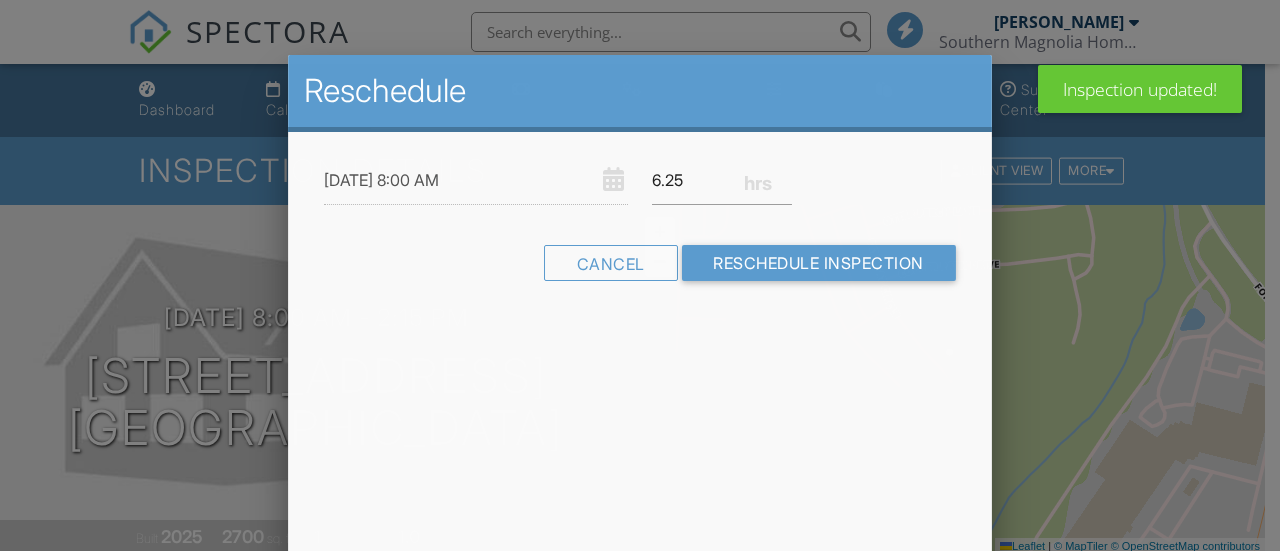 scroll, scrollTop: 0, scrollLeft: 0, axis: both 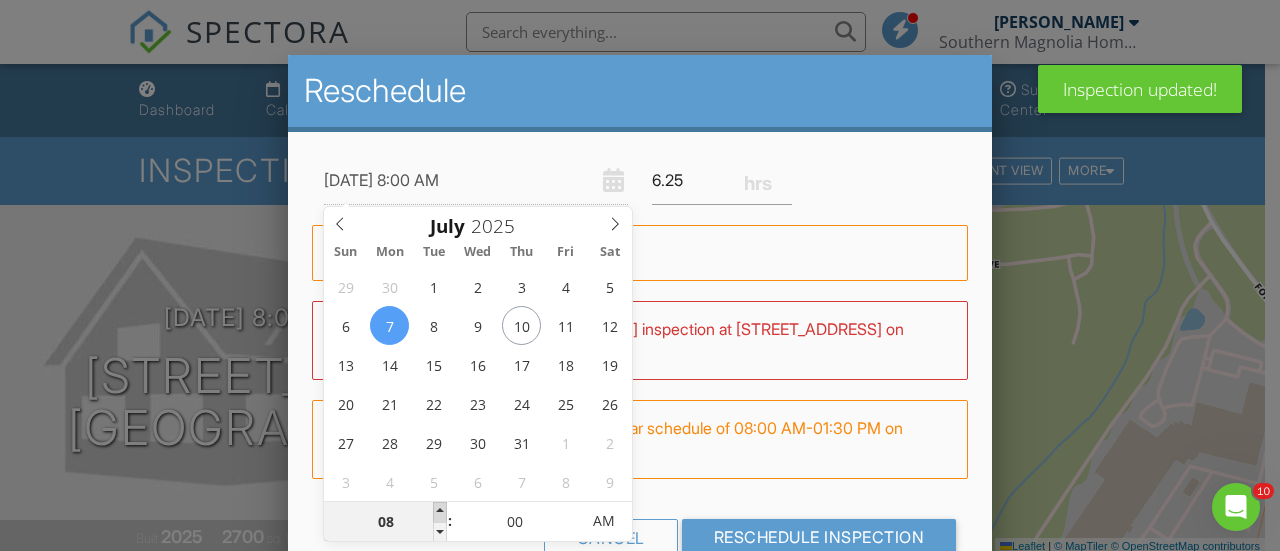 type on "07/07/2025 9:00 AM" 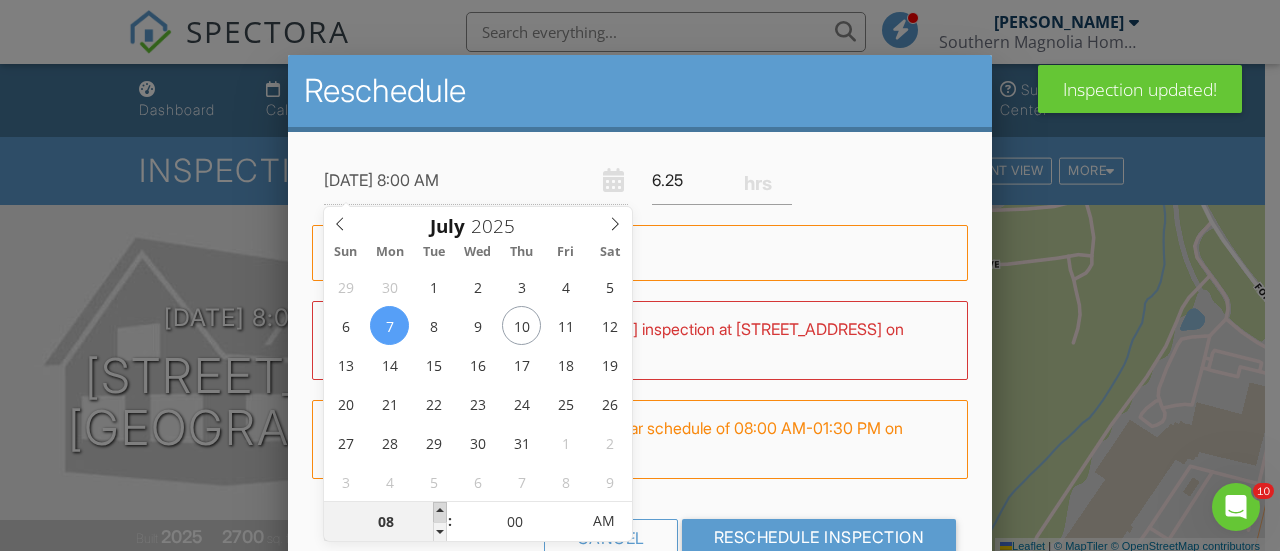 type on "09" 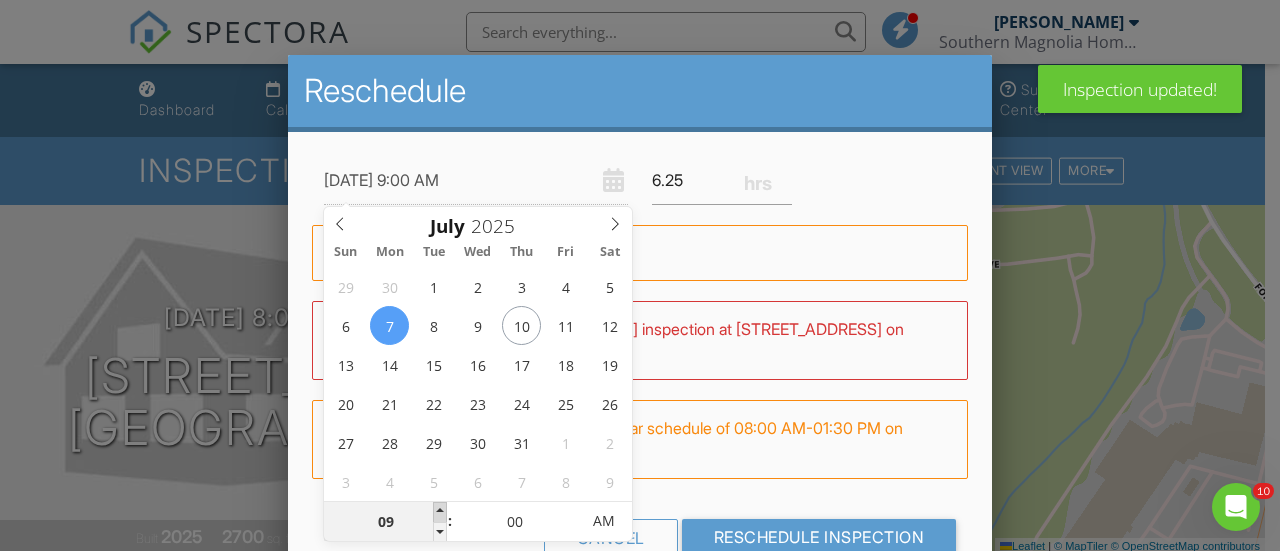 click at bounding box center (440, 512) 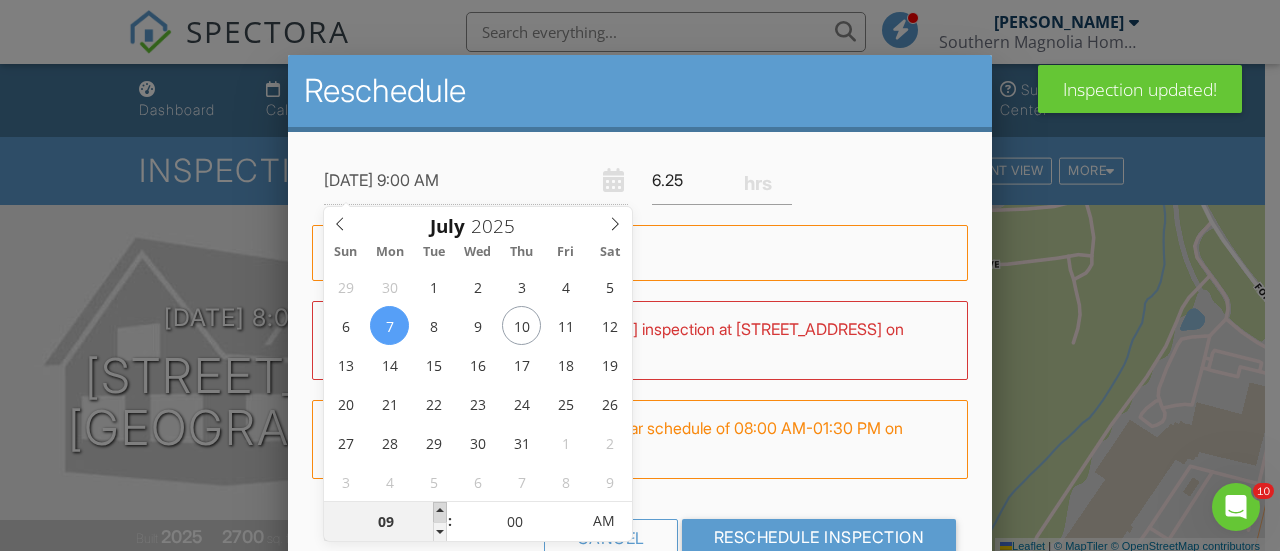 type on "07/07/2025 10:00 AM" 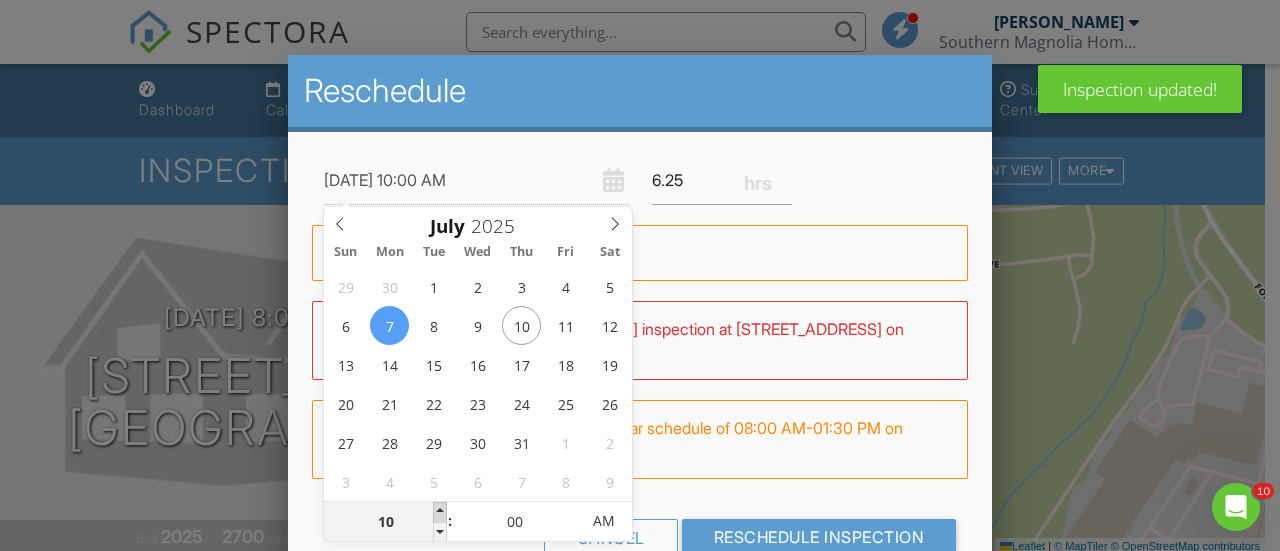 click at bounding box center (440, 512) 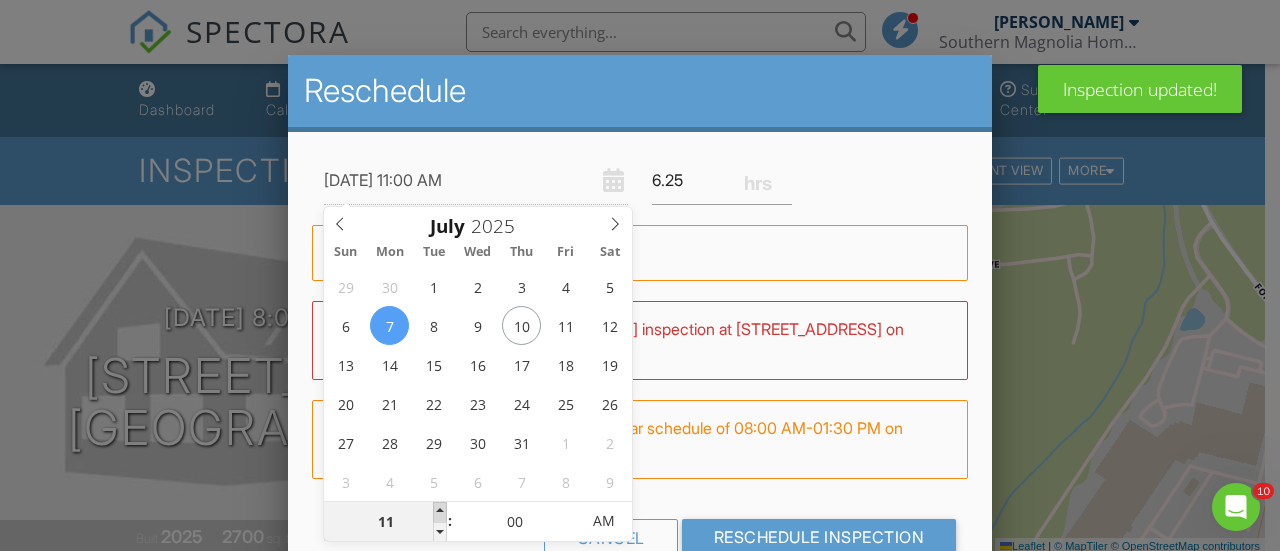 click at bounding box center [440, 512] 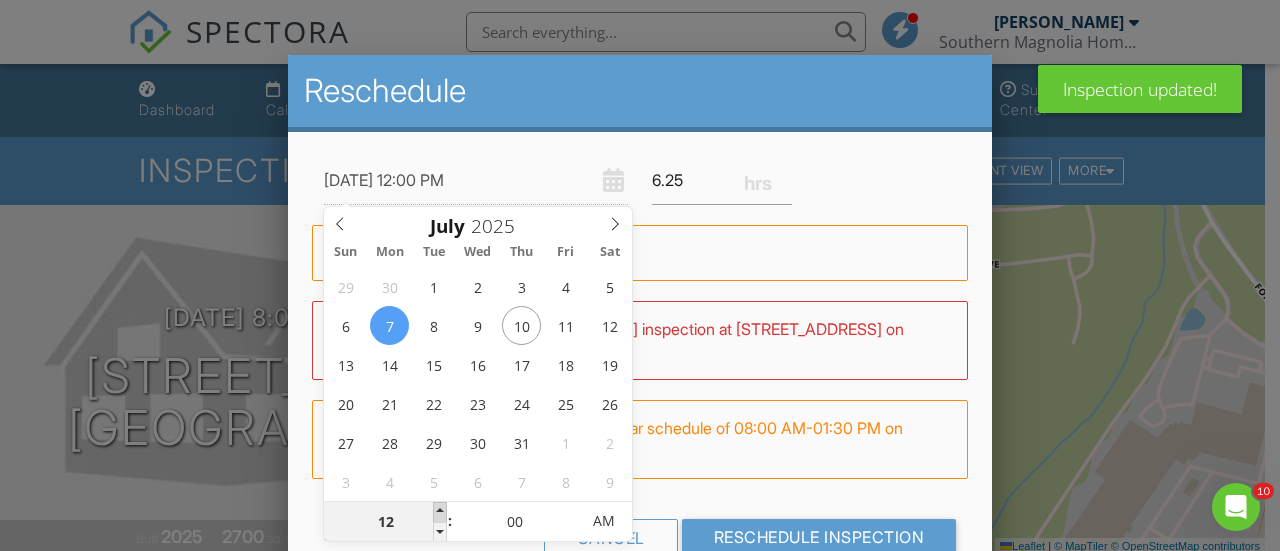 click at bounding box center (440, 512) 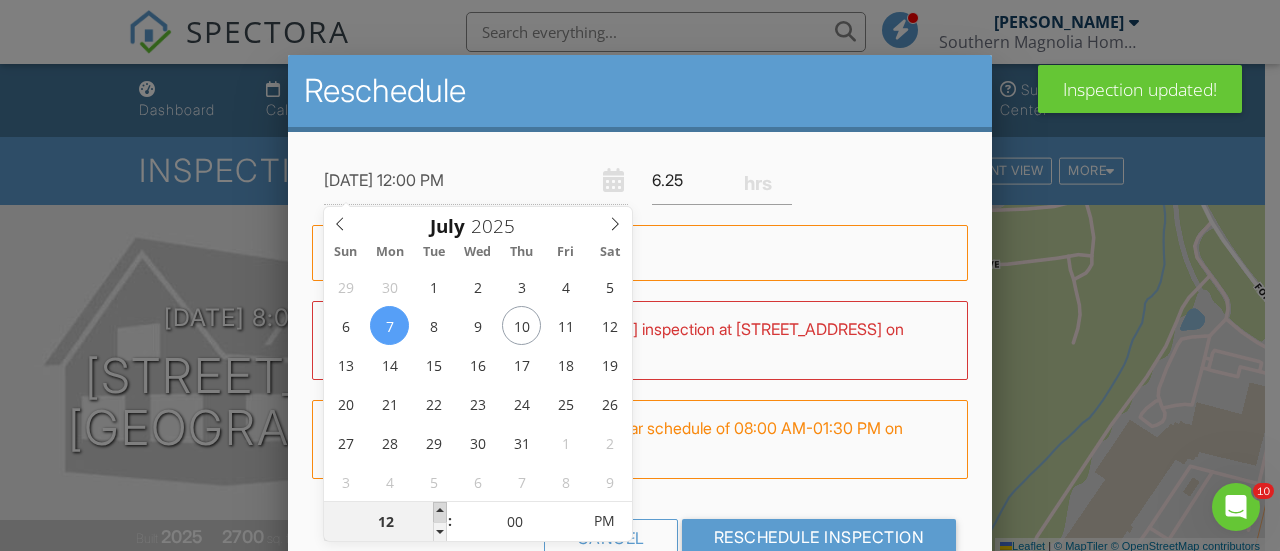 type on "07/07/2025 1:00 PM" 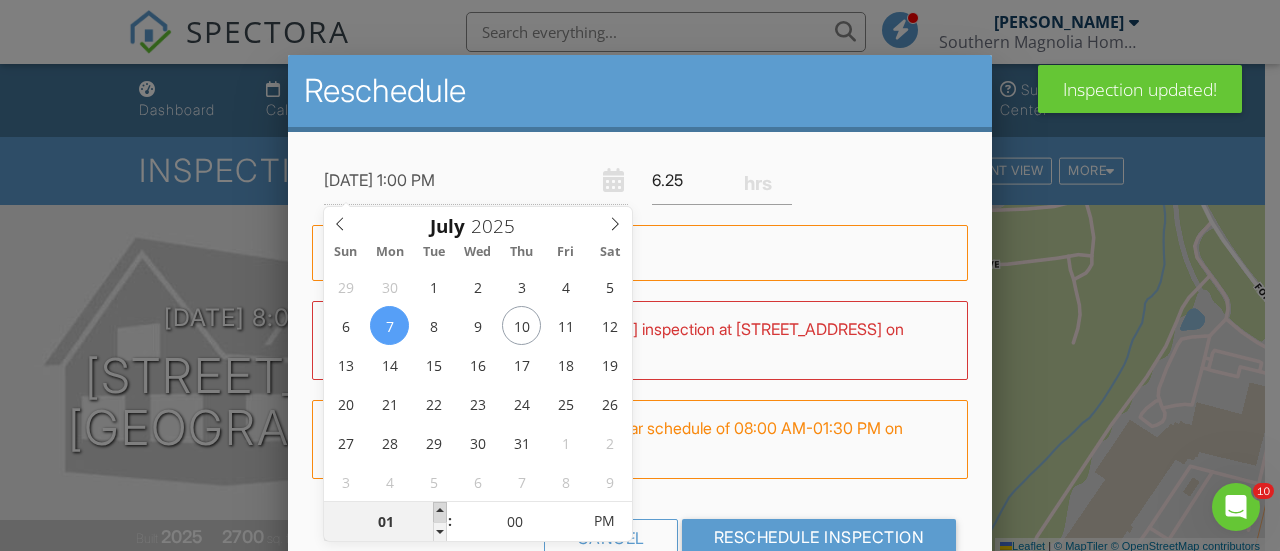 click at bounding box center (440, 512) 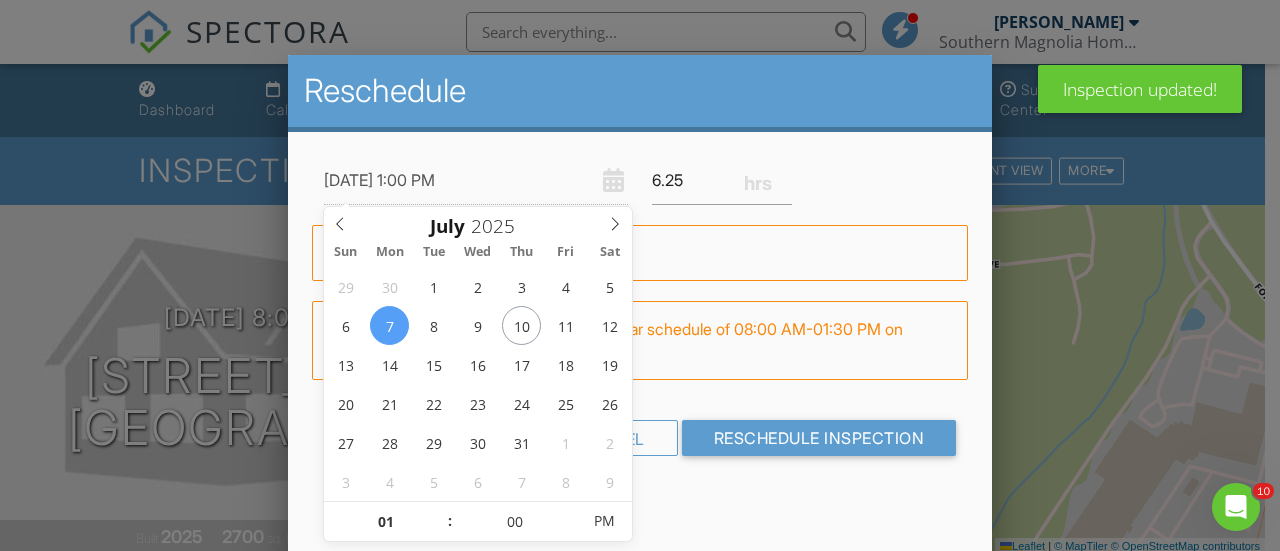 click on "07/07/2025 1:00 PM
6.25
Warning: this date/time is in the past.
WARNING: Conflicts with Megan Geyer's inspection at 2032 Greenbrook Pkwy on 07/07/2025  9:45 am - 11:00 am.
FYI: This is outside Megan Geyer's regular schedule of 08:00 AM-01:30 PM on Mondays.  Set up availability here.
Cancel
Reschedule Inspection" at bounding box center [640, 323] 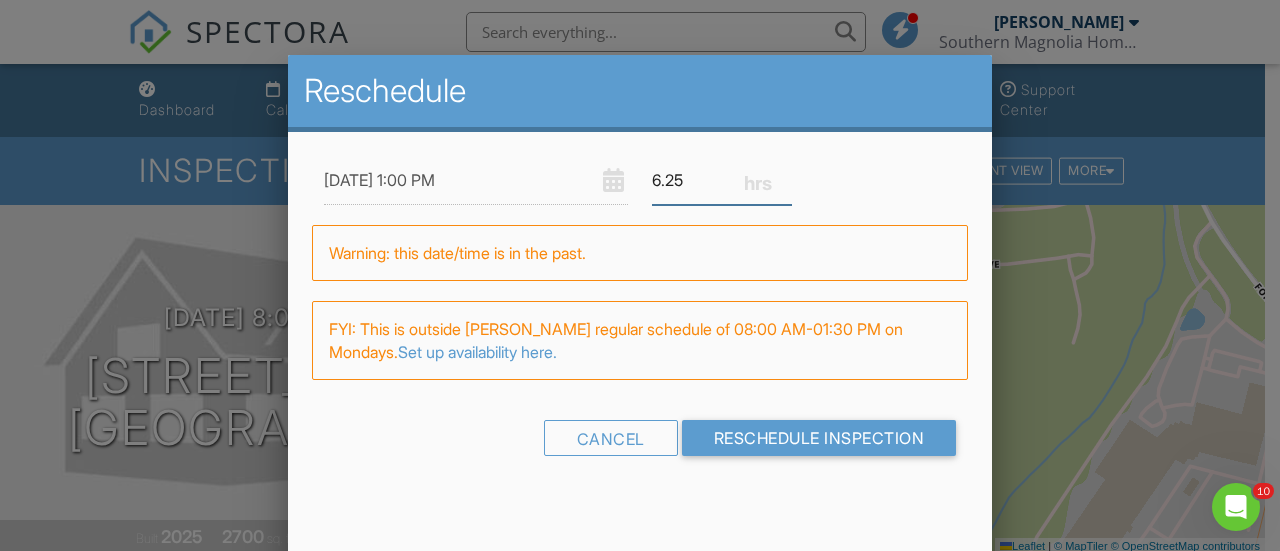 click on "6.25" at bounding box center (722, 180) 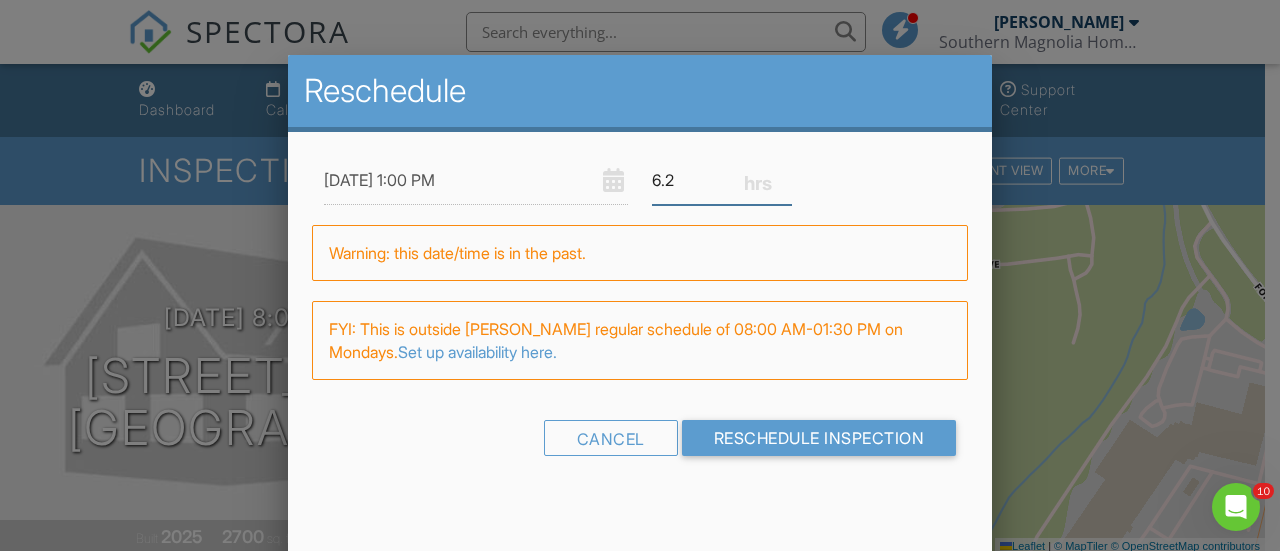 type on "6" 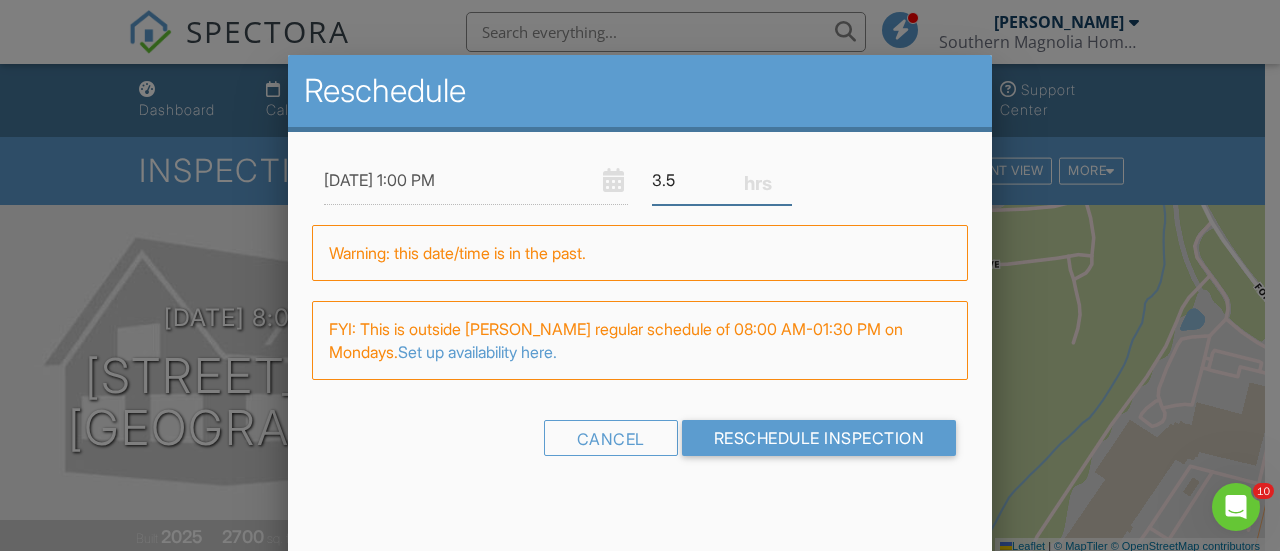 type on "3.5" 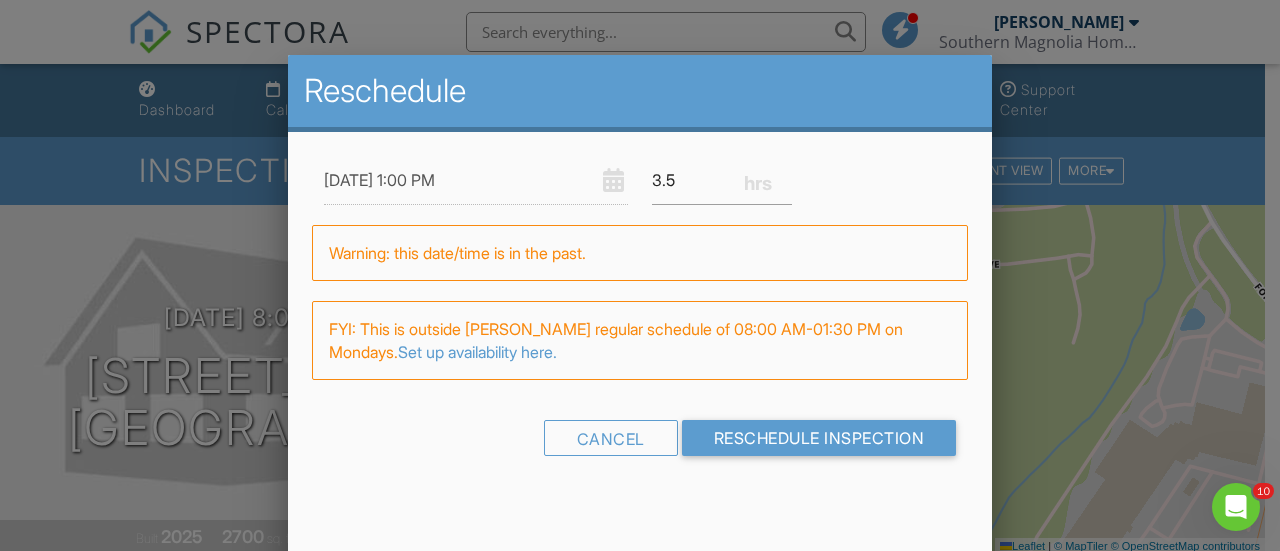 click on "07/07/2025 1:00 PM
3.5
Warning: this date/time is in the past.
WARNING: Conflicts with Megan Geyer's inspection at 2032 Greenbrook Pkwy on 07/07/2025  9:45 am - 11:00 am.
FYI: This is outside Megan Geyer's regular schedule of 08:00 AM-01:30 PM on Mondays.  Set up availability here.
Cancel
Reschedule Inspection" at bounding box center [640, 323] 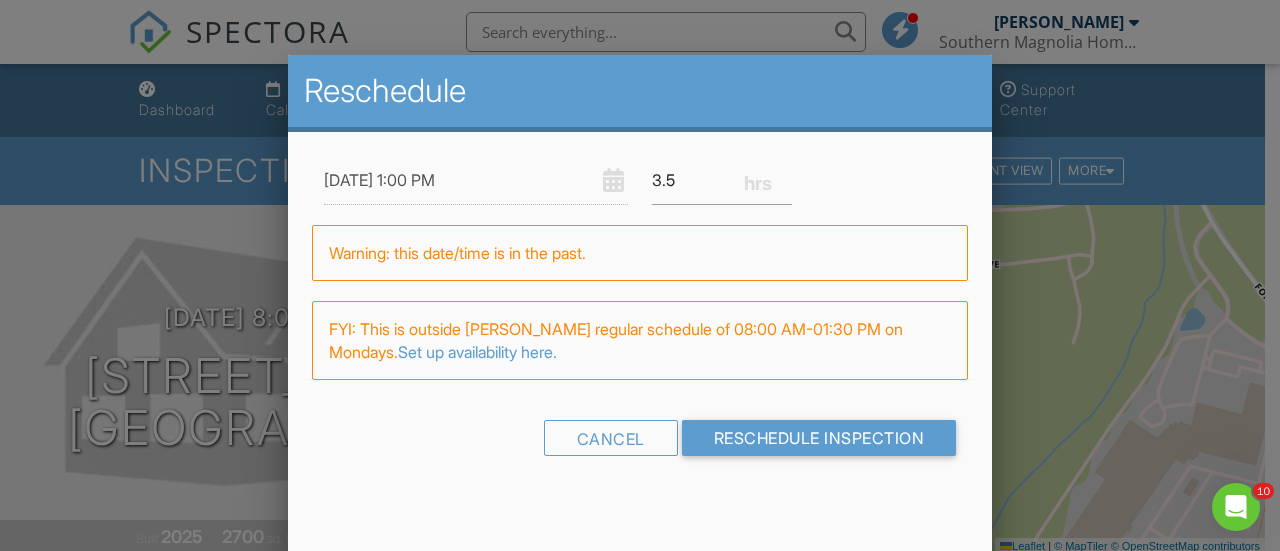 click on "07/07/2025 1:00 PM" at bounding box center [476, 180] 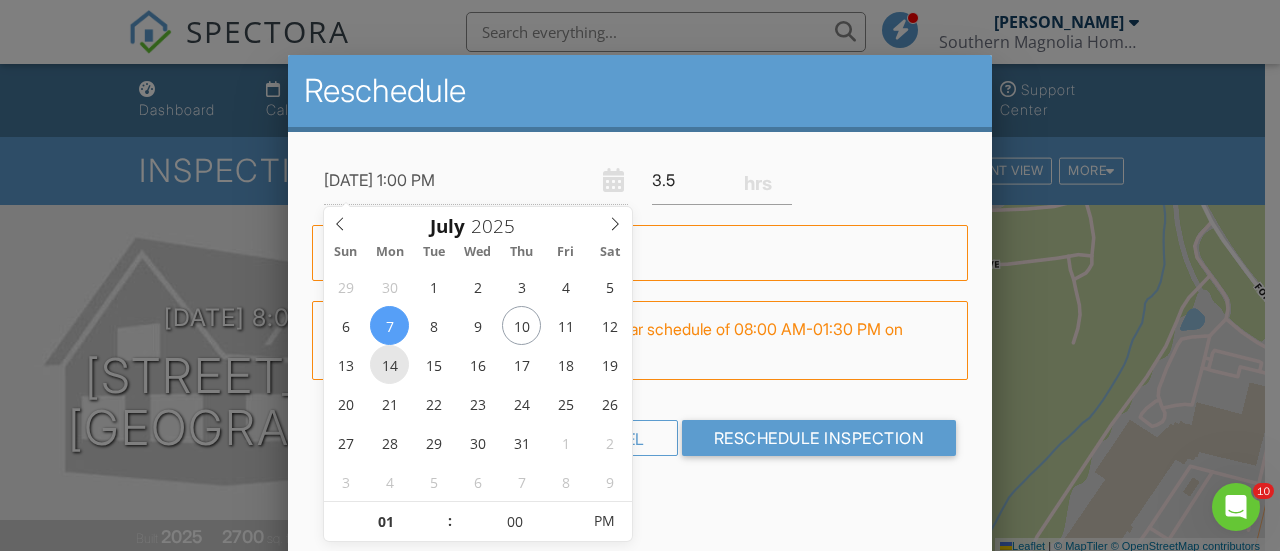 type on "07/14/2025 1:00 PM" 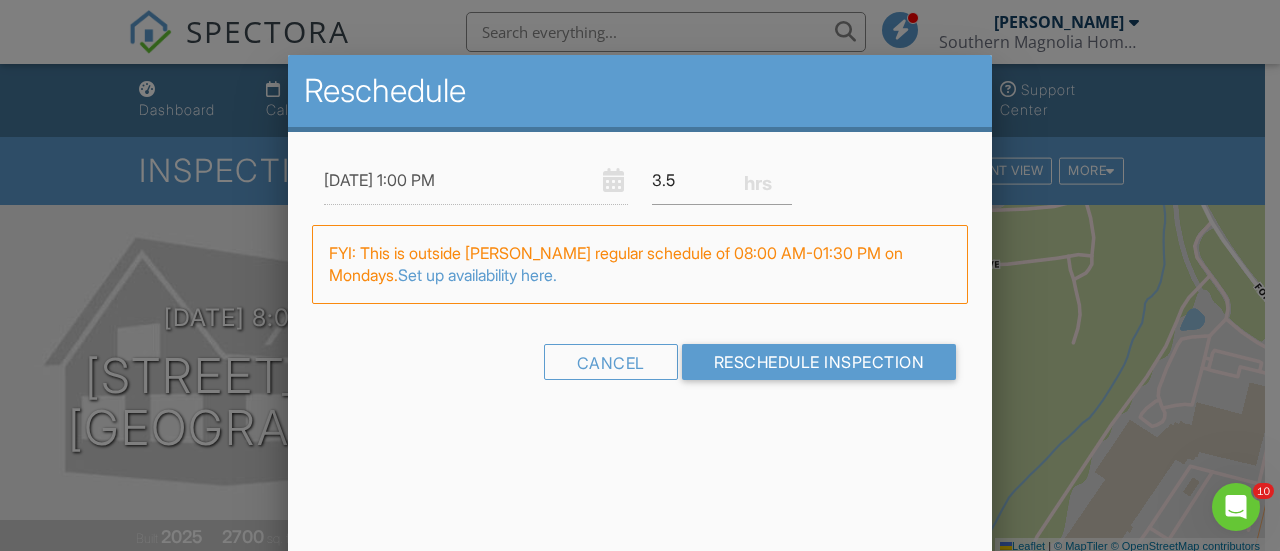 click on "07/14/2025 1:00 PM
3.5
Warning: this date/time is in the past.
WARNING: Conflicts with Megan Geyer's inspection at 2032 Greenbrook Pkwy on 07/07/2025  9:45 am - 11:00 am.
FYI: This is outside Megan Geyer's regular schedule of 08:00 AM-01:30 PM on Mondays.  Set up availability here.
Cancel
Reschedule Inspection" at bounding box center (640, 285) 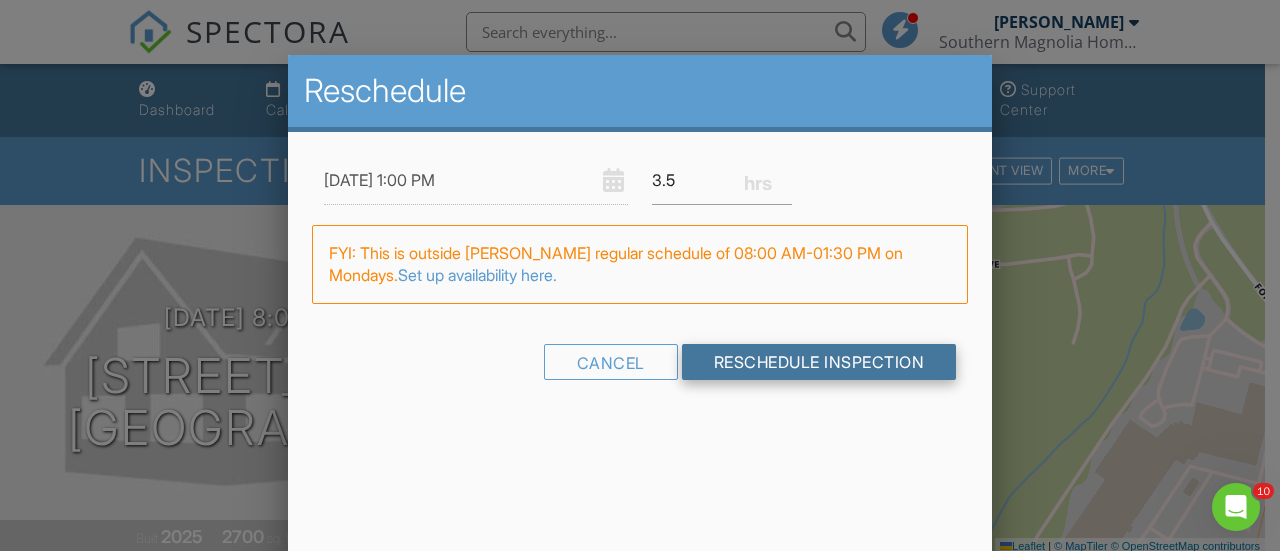 click on "Reschedule Inspection" at bounding box center [819, 362] 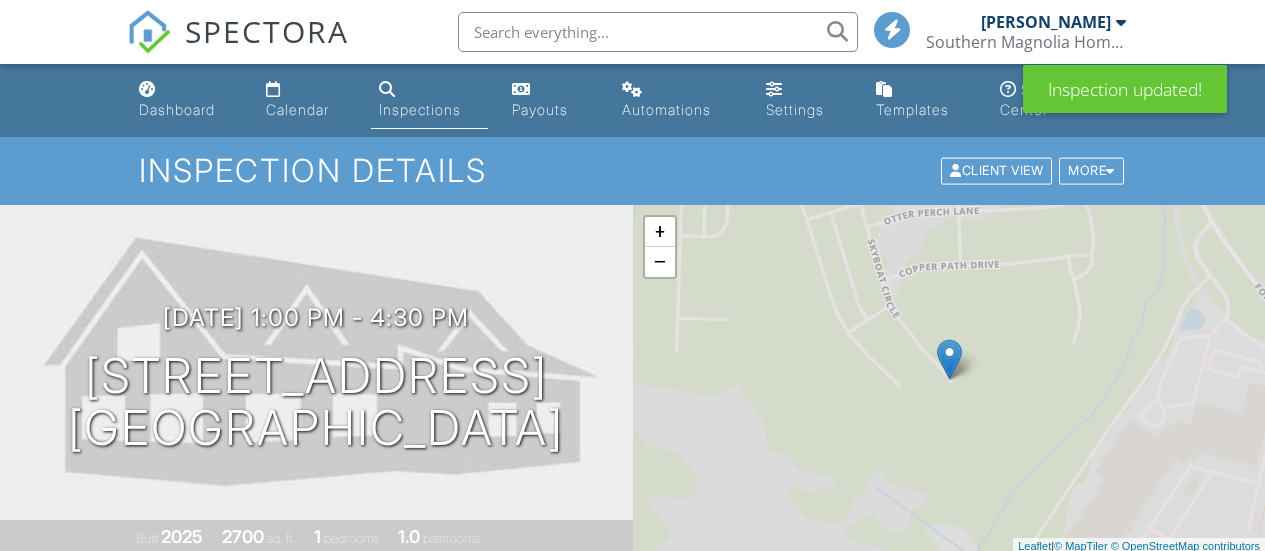 scroll, scrollTop: 0, scrollLeft: 0, axis: both 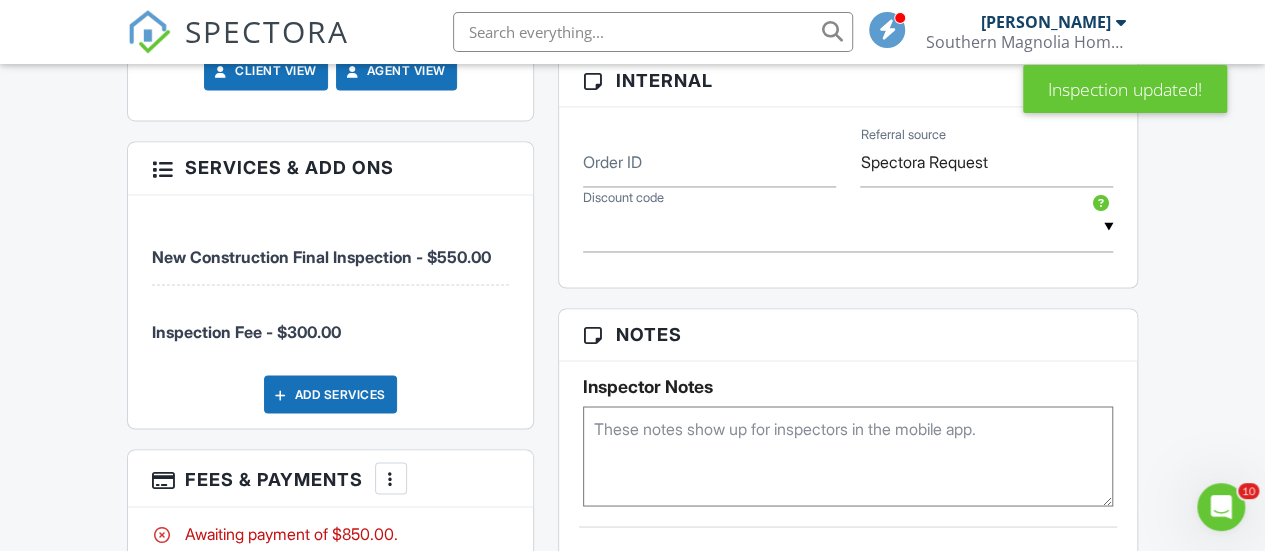 click at bounding box center [391, 478] 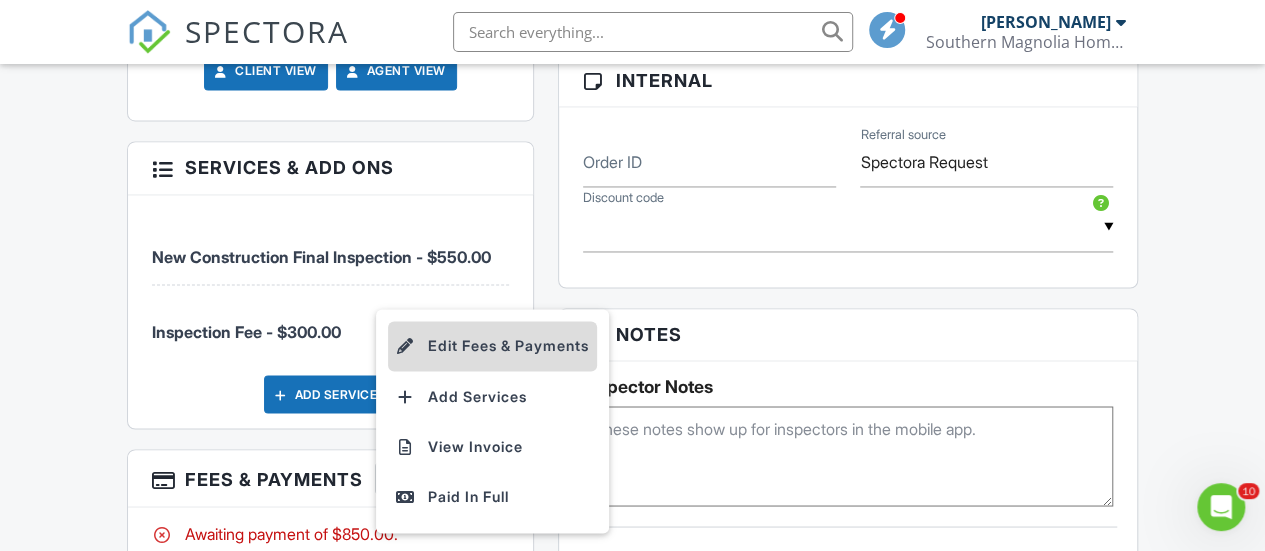 click on "Edit Fees & Payments" at bounding box center (492, 346) 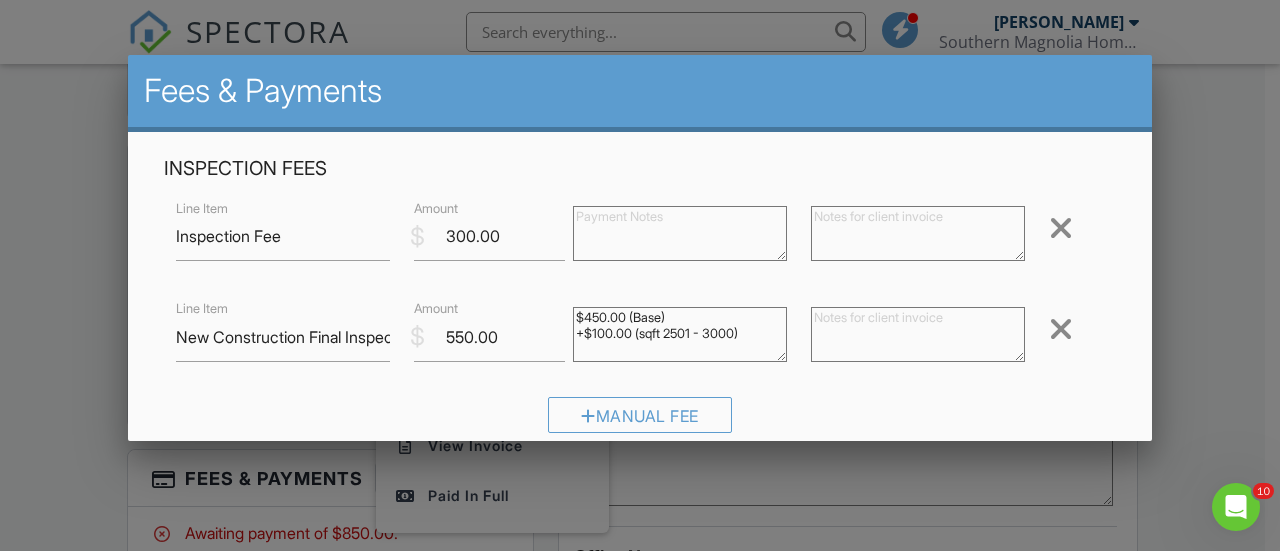 click at bounding box center (1061, 228) 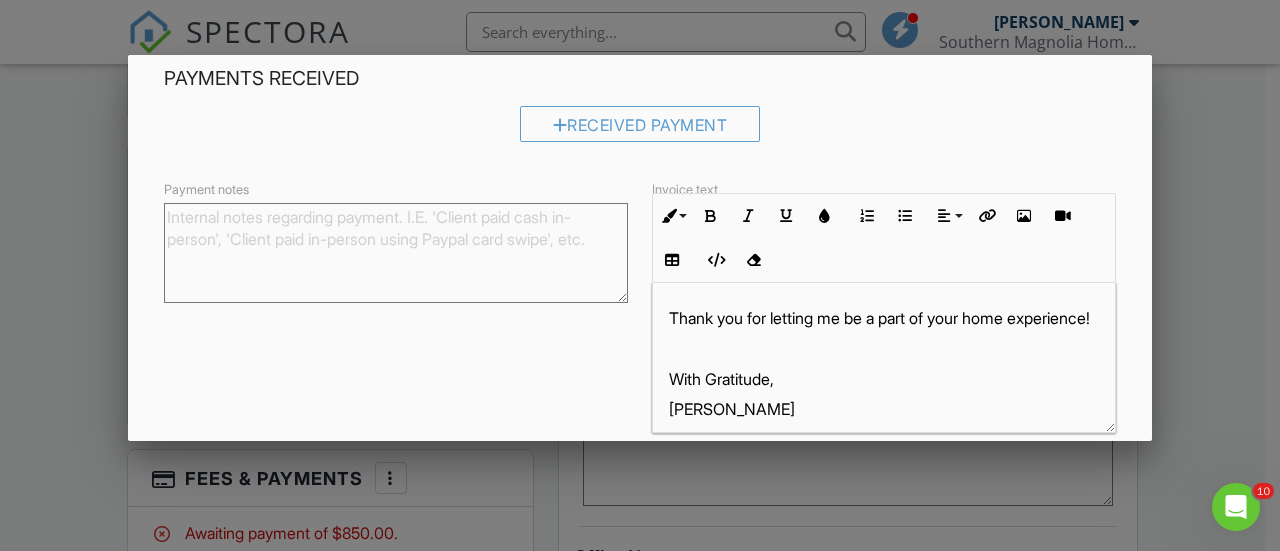 scroll, scrollTop: 368, scrollLeft: 0, axis: vertical 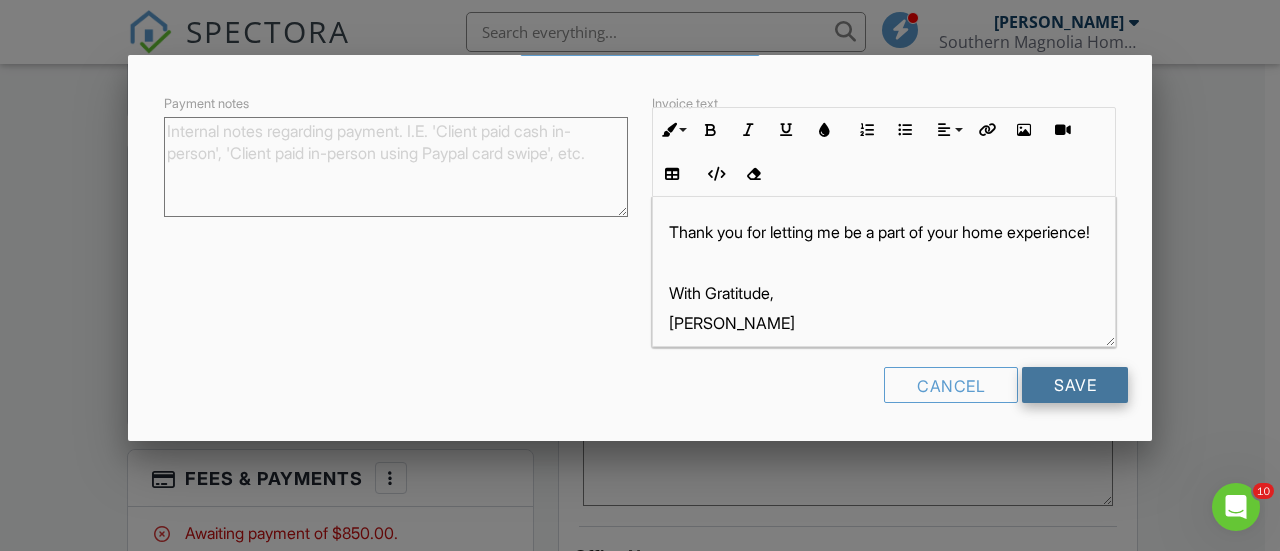 click on "Save" at bounding box center [1075, 385] 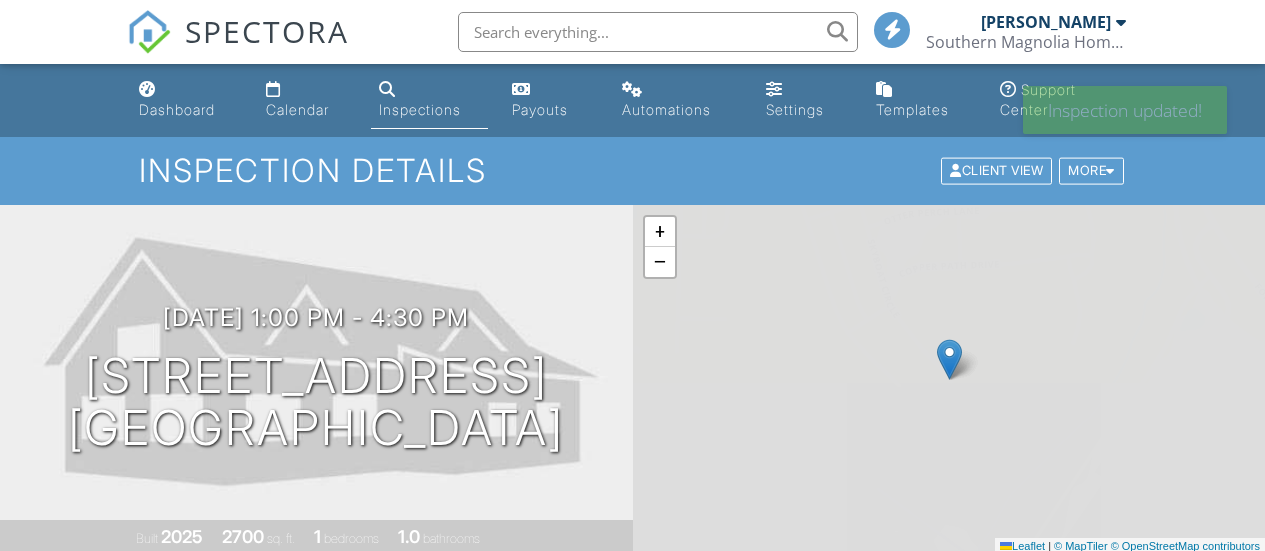 scroll, scrollTop: 0, scrollLeft: 0, axis: both 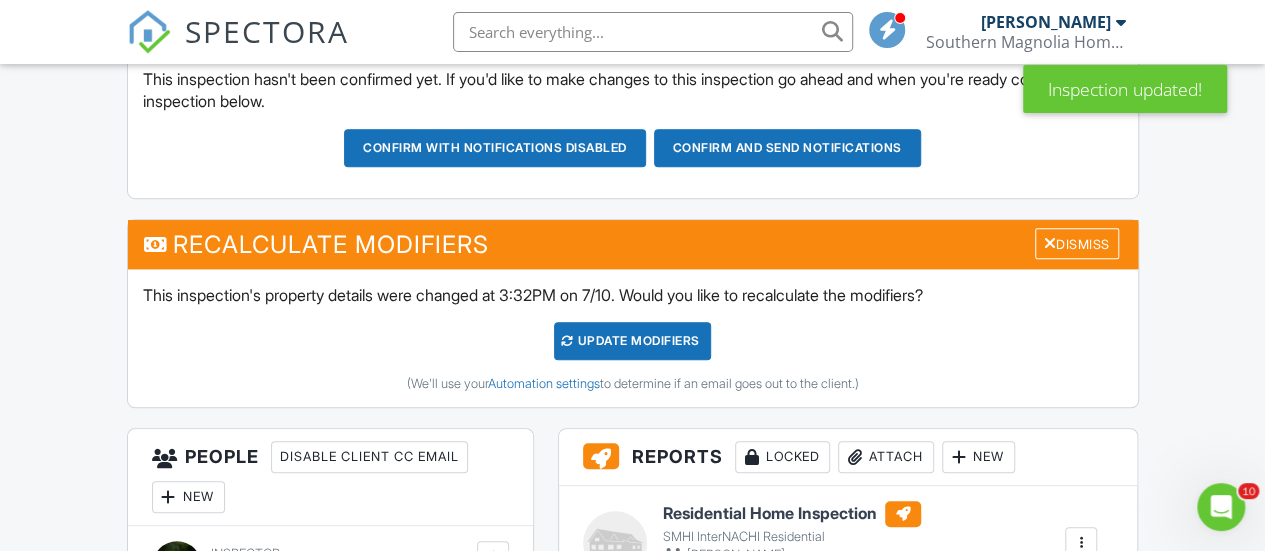 click on "UPDATE Modifiers" at bounding box center [632, 341] 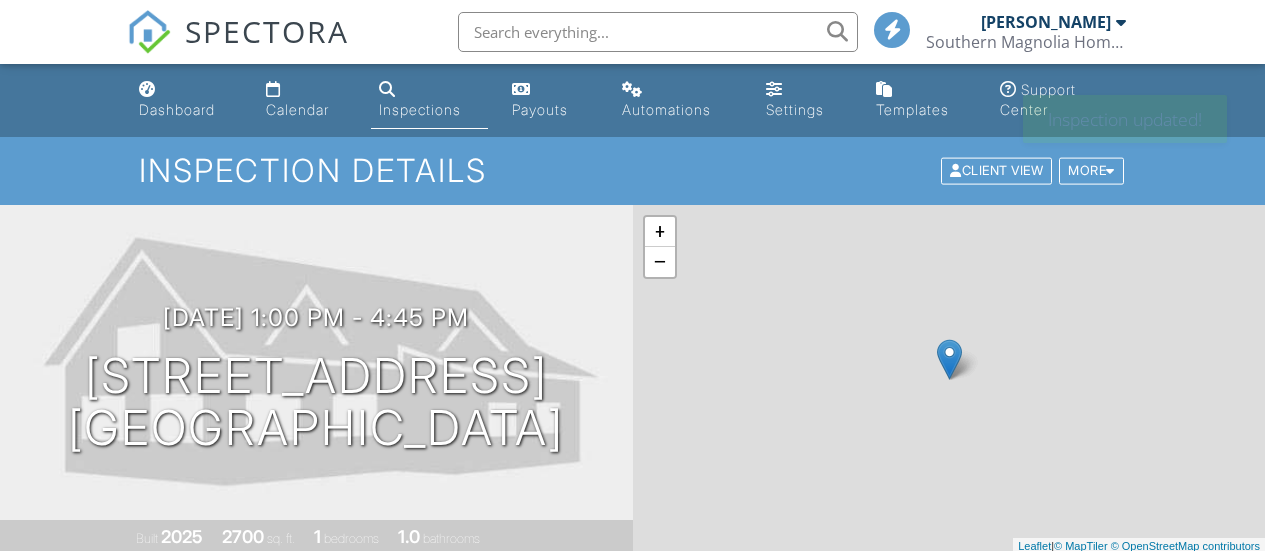 scroll, scrollTop: 0, scrollLeft: 0, axis: both 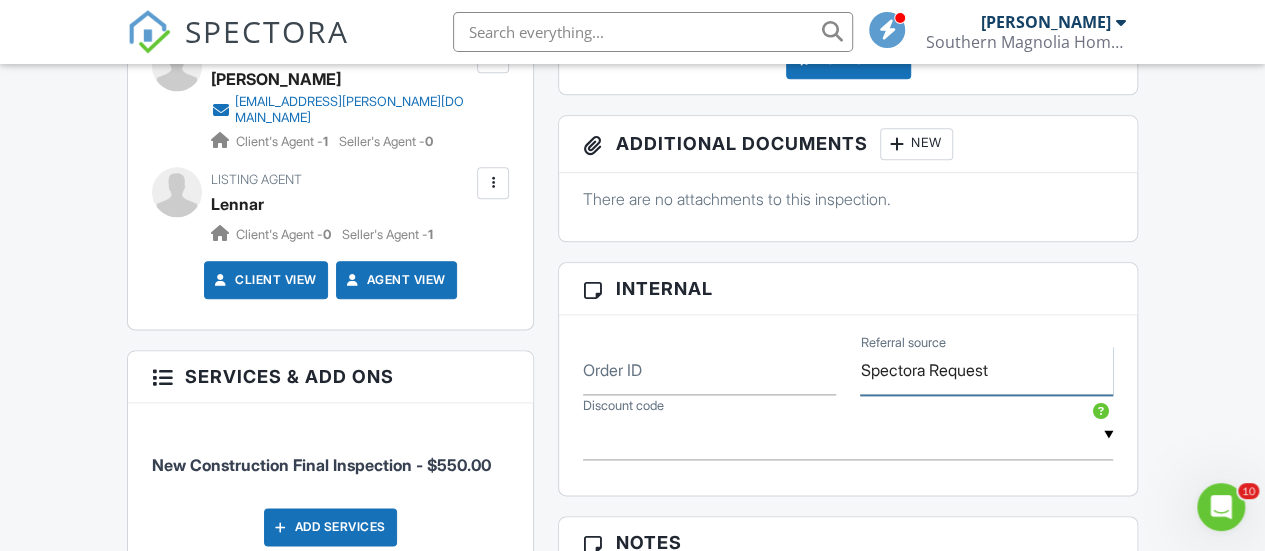 click on "Spectora Request" at bounding box center (986, 370) 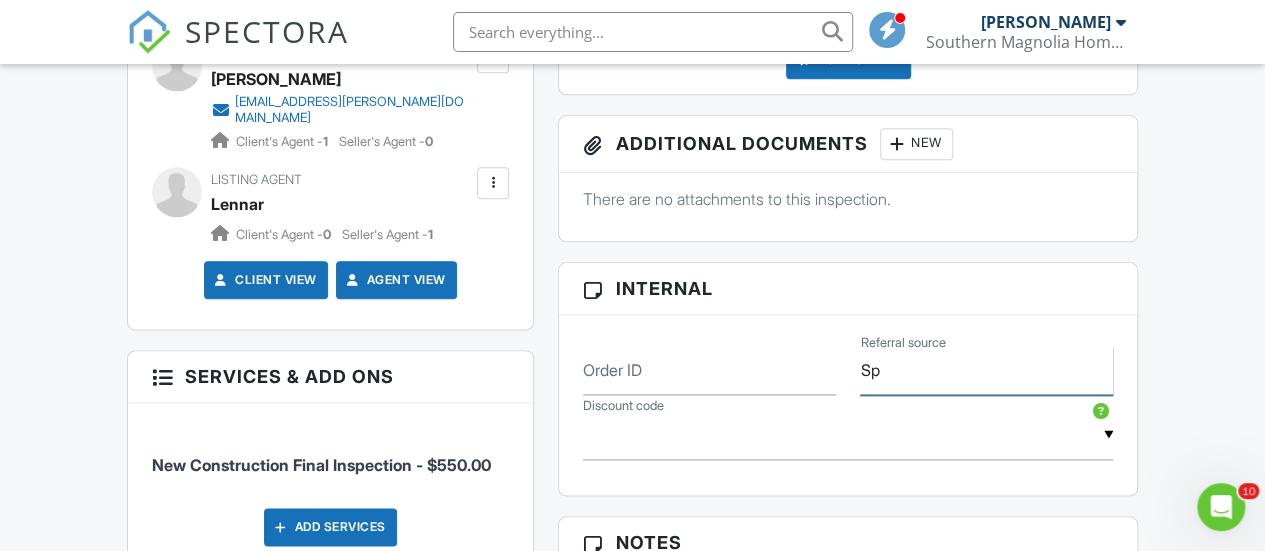 type on "S" 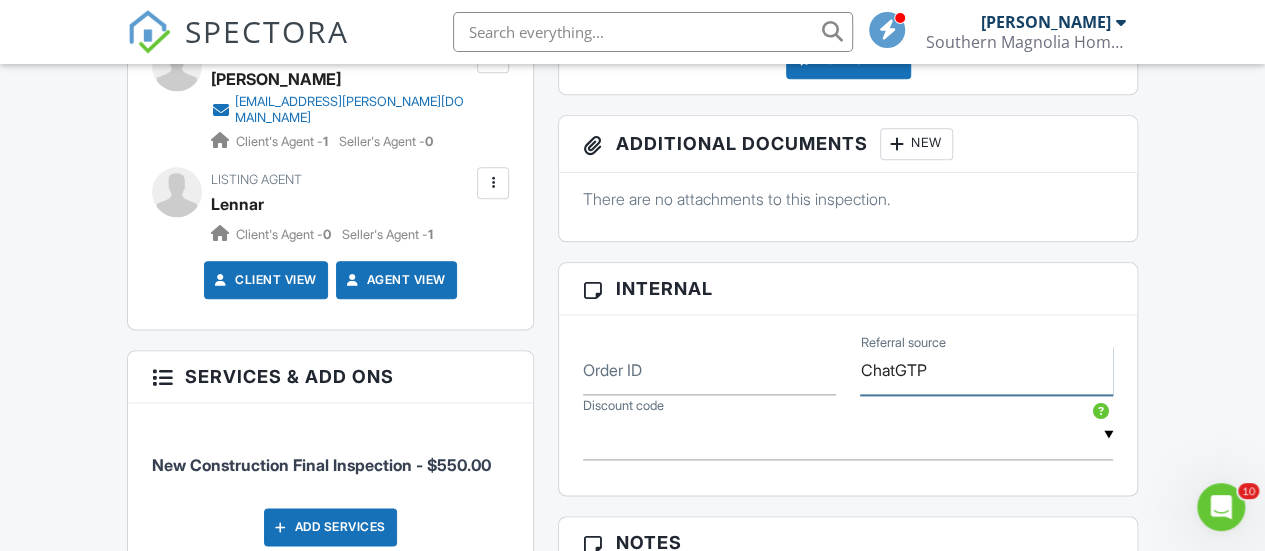 type on "ChatGTP" 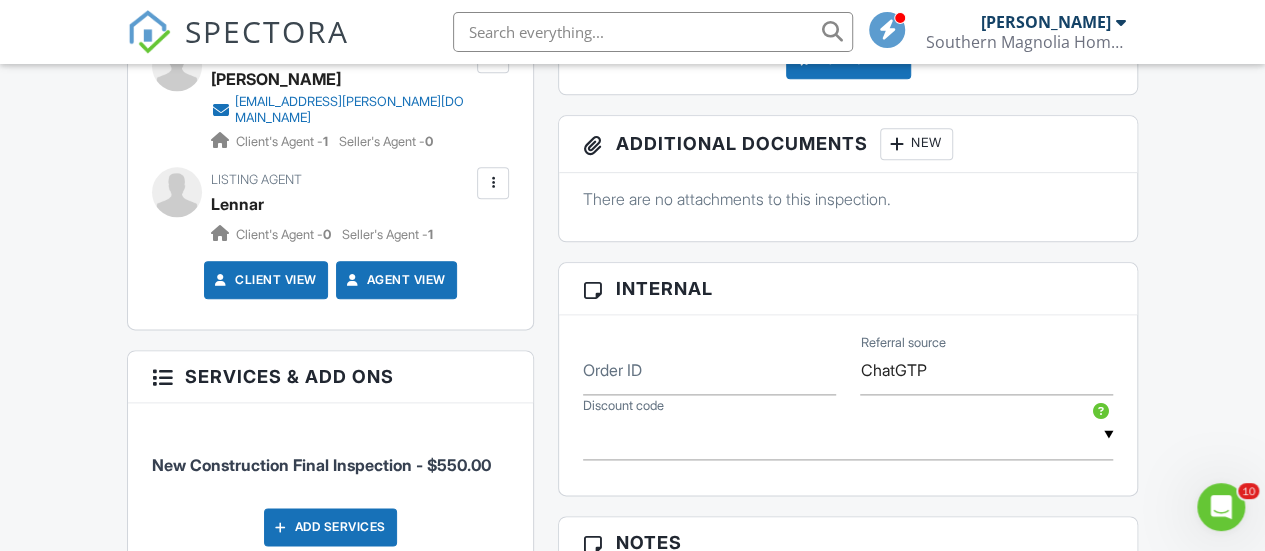 click on "Dashboard
Calendar
Inspections
Payouts
Automations
Settings
Templates
Support Center
Inspection Details
Client View
More
Property Details
Reschedule
Reorder / Copy
Share
Cancel
Delete
Print Order
Convert to V9
Enable Pass on CC Fees
View Change Log
07/14/2025  1:00 pm
- 4:45 pm
4254 skyboat circle
Fort Mill, SC 29708
Built
2025
2700
sq. ft.
1
bedrooms
1.0
bathrooms
+ − Leaflet  |  © MapTiler   © OpenStreetMap contributors
This is an Unconfirmed Inspection!
This inspection hasn't been confirmed yet. If you'd like to make changes to this inspection go ahead and when you're ready confirm the inspection below.
Confirm with notifications disabled
Confirm and send notifications" at bounding box center [632, 451] 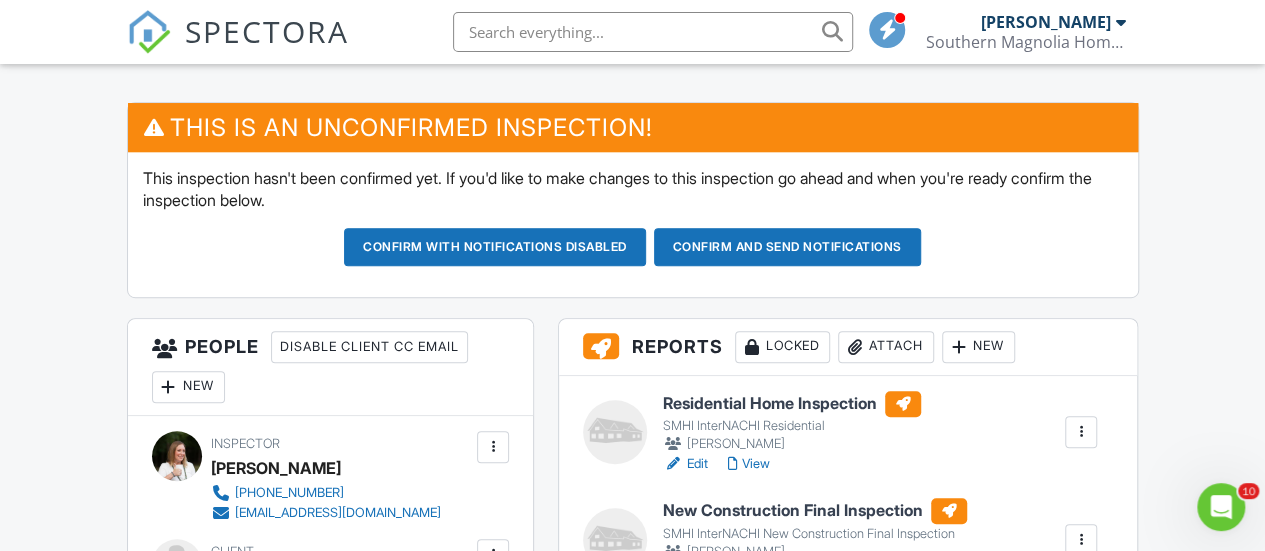 scroll, scrollTop: 493, scrollLeft: 0, axis: vertical 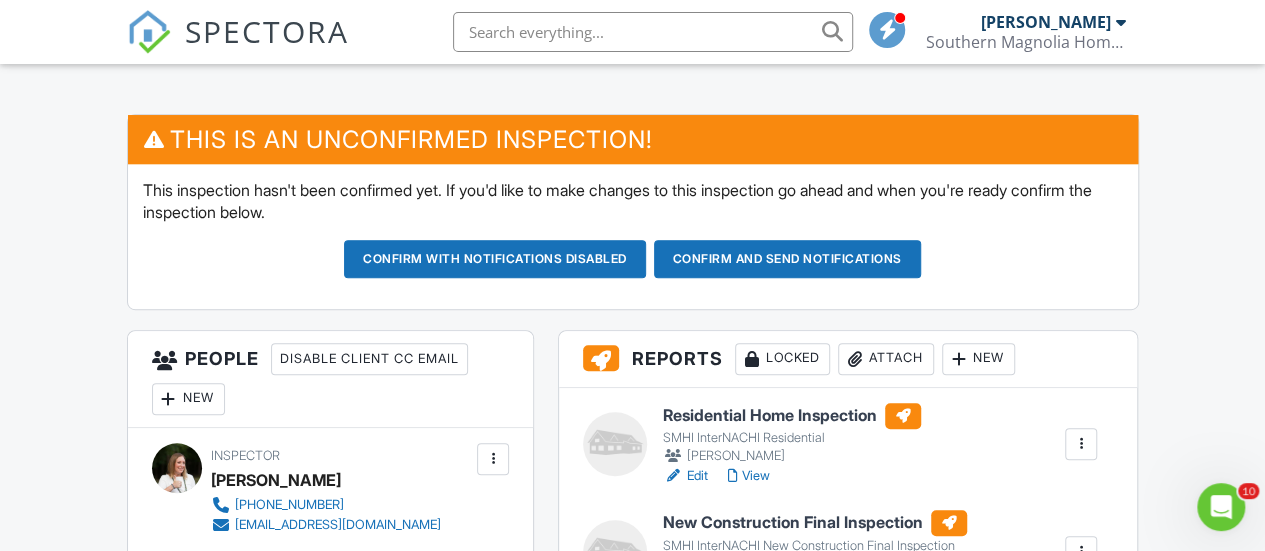 click on "Confirm and send notifications" at bounding box center (495, 259) 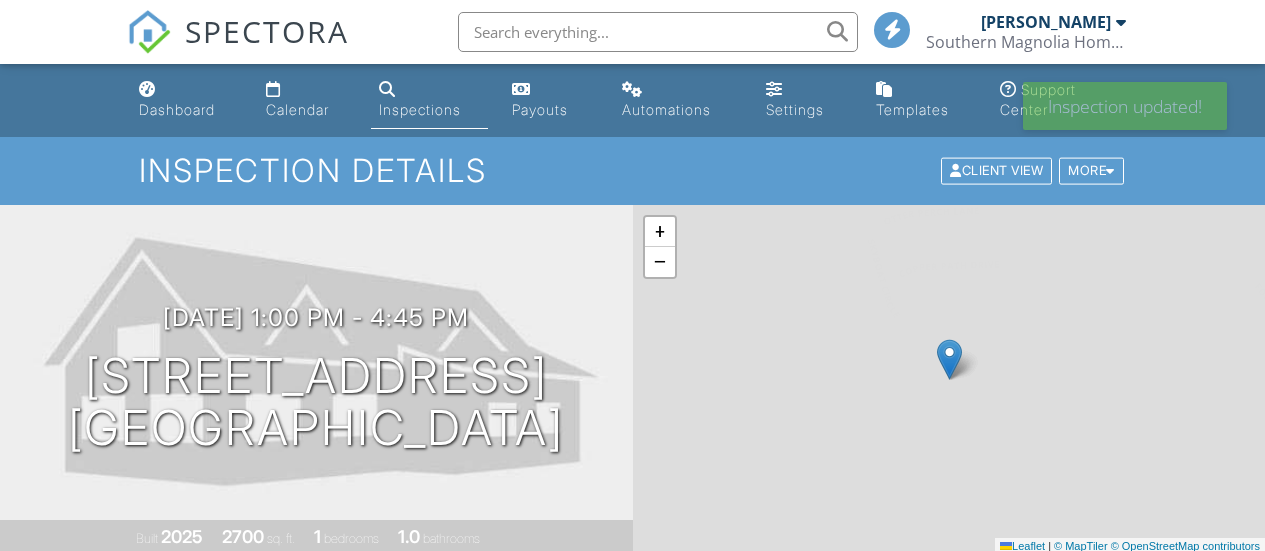 scroll, scrollTop: 0, scrollLeft: 0, axis: both 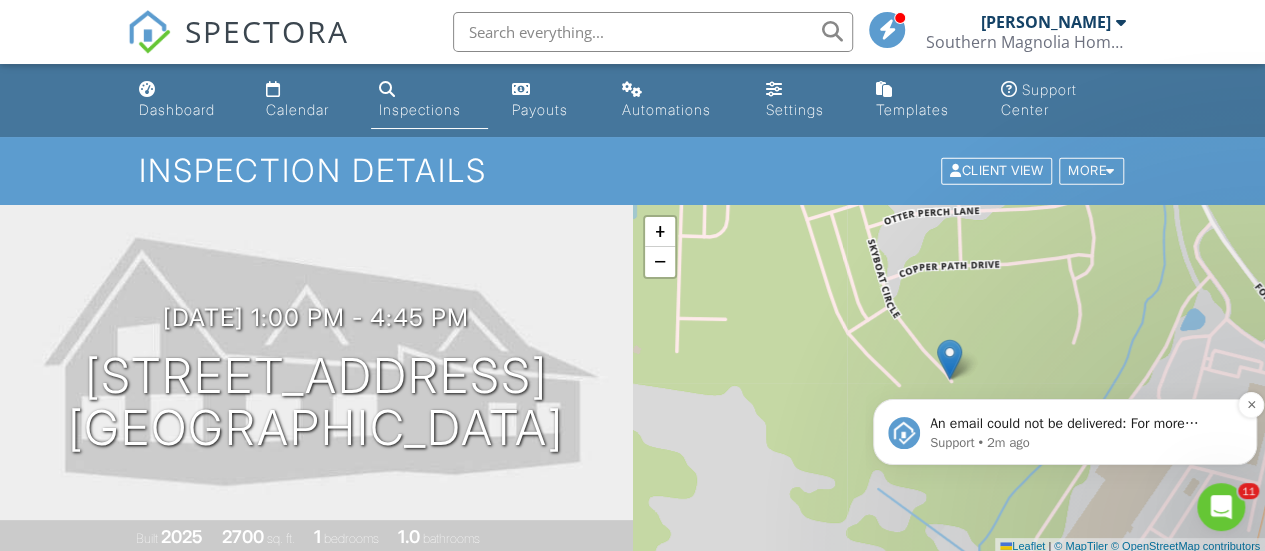 click on "Support • 2m ago" at bounding box center [1081, 443] 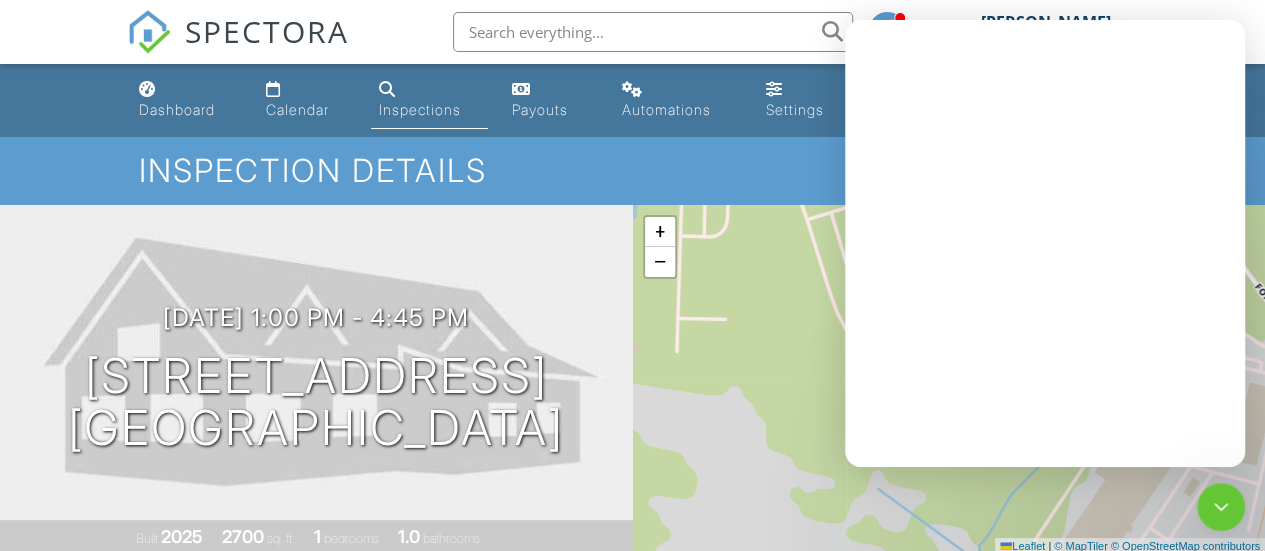 scroll, scrollTop: 0, scrollLeft: 0, axis: both 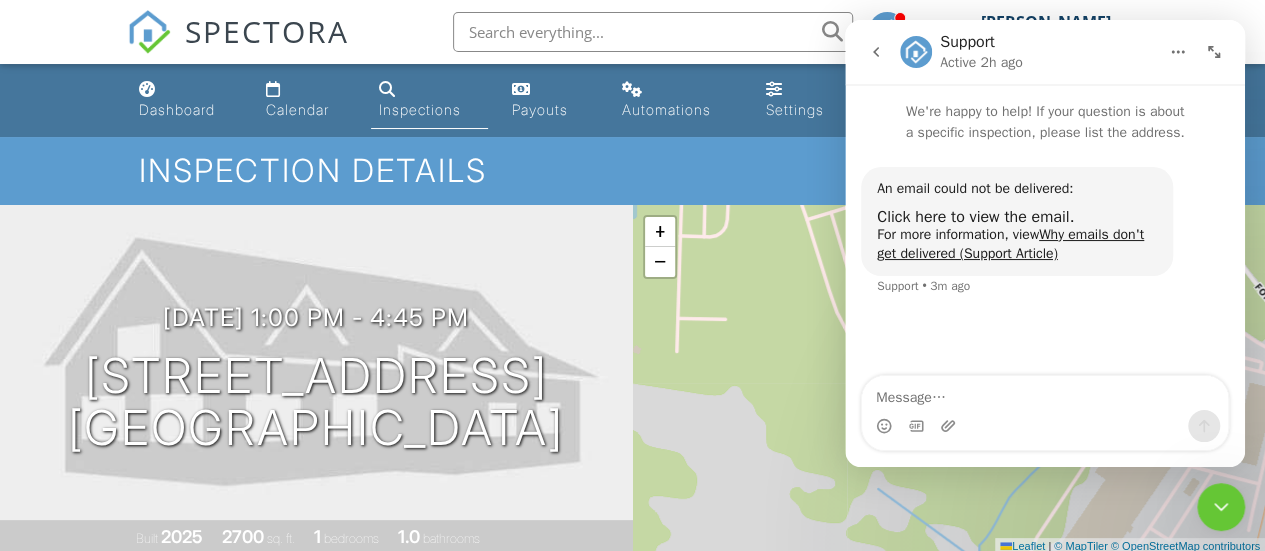 click on "An email could not be delivered: Click here to view the email. For more information, view  Why emails don't get delivered (Support Article)" at bounding box center (1017, 221) 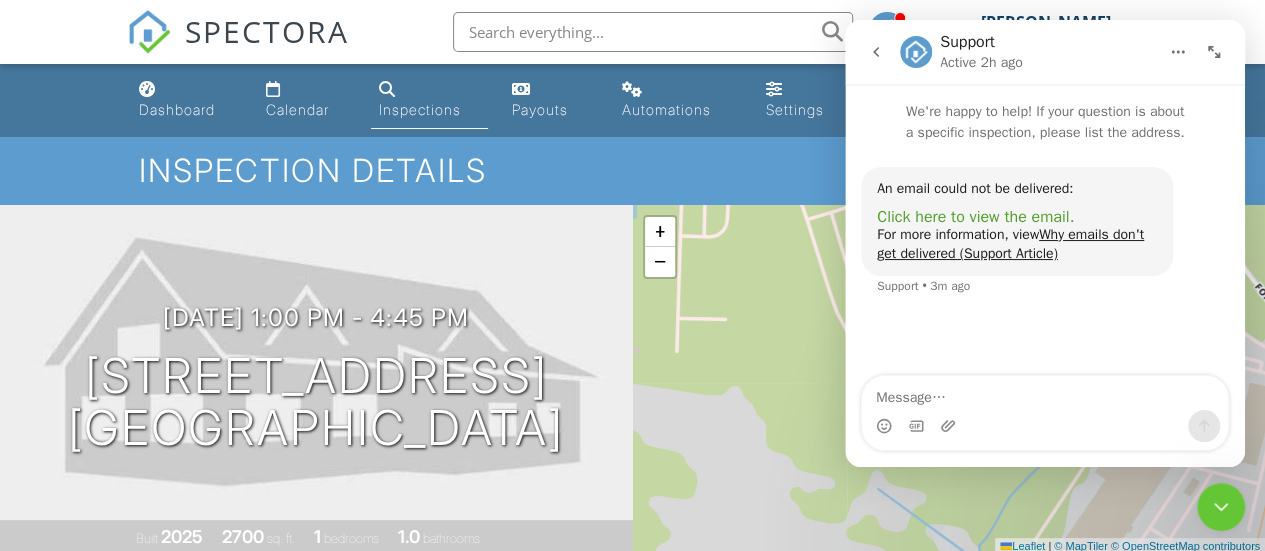 click on "Click here to view the email." at bounding box center (975, 217) 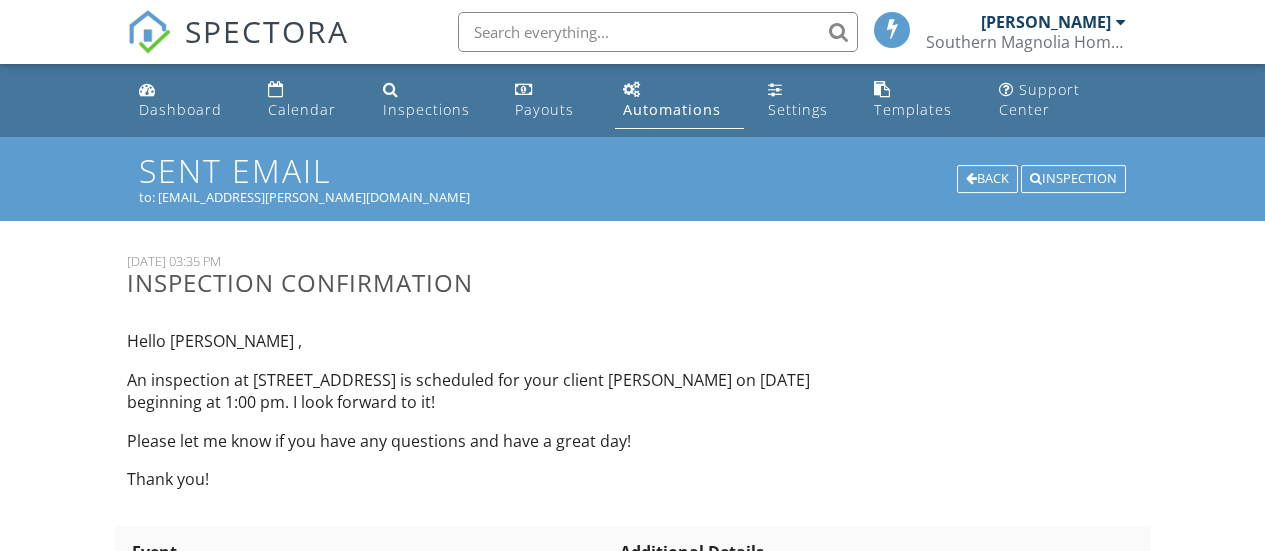 scroll, scrollTop: 0, scrollLeft: 0, axis: both 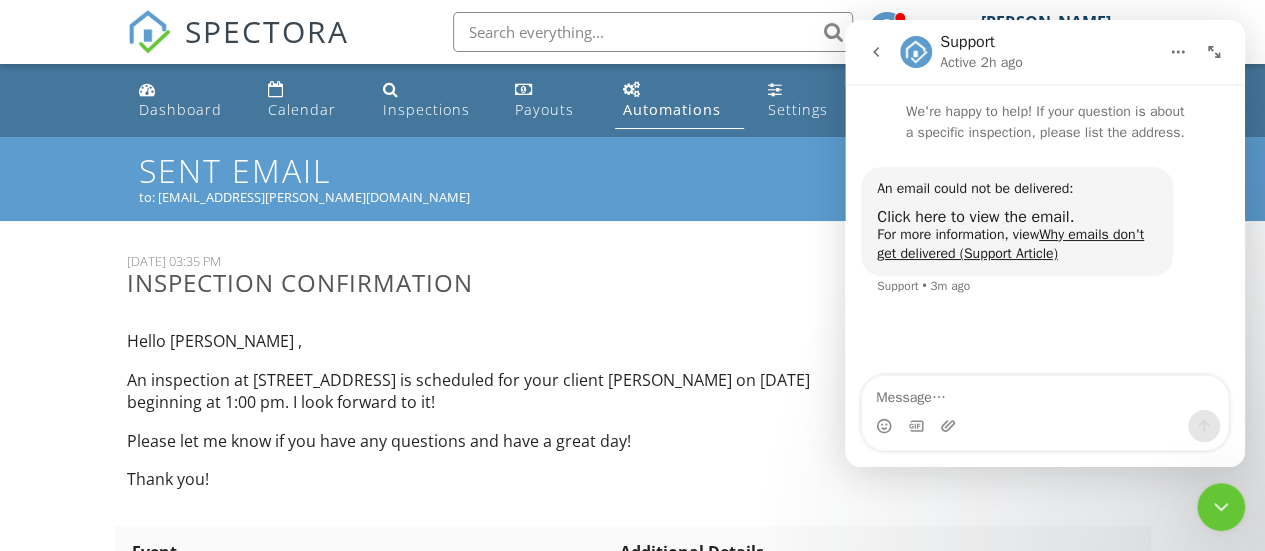 click 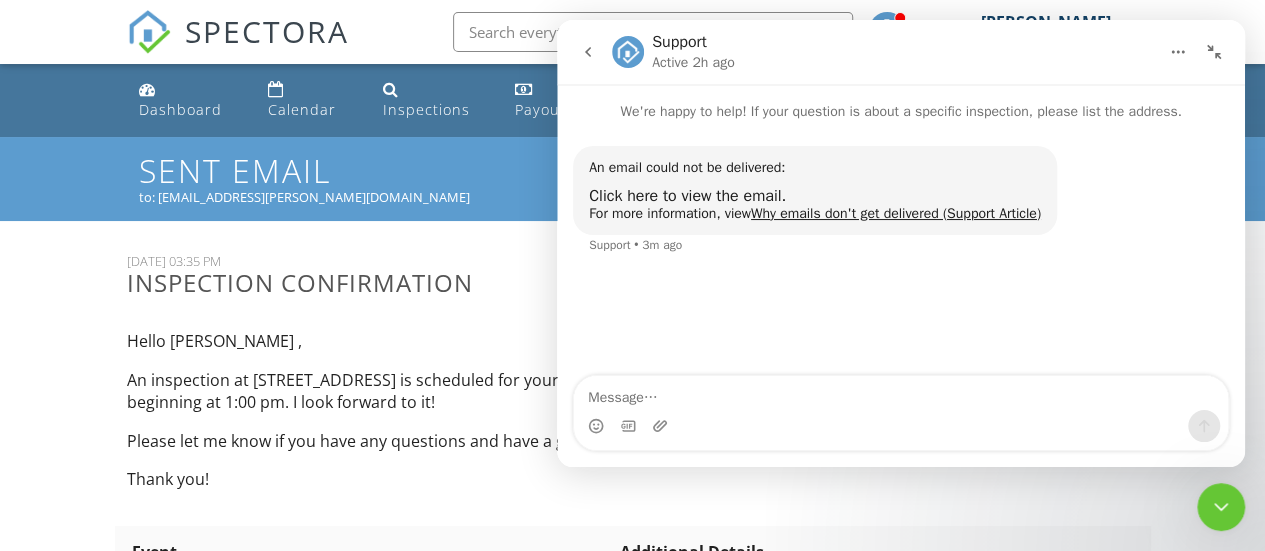 click 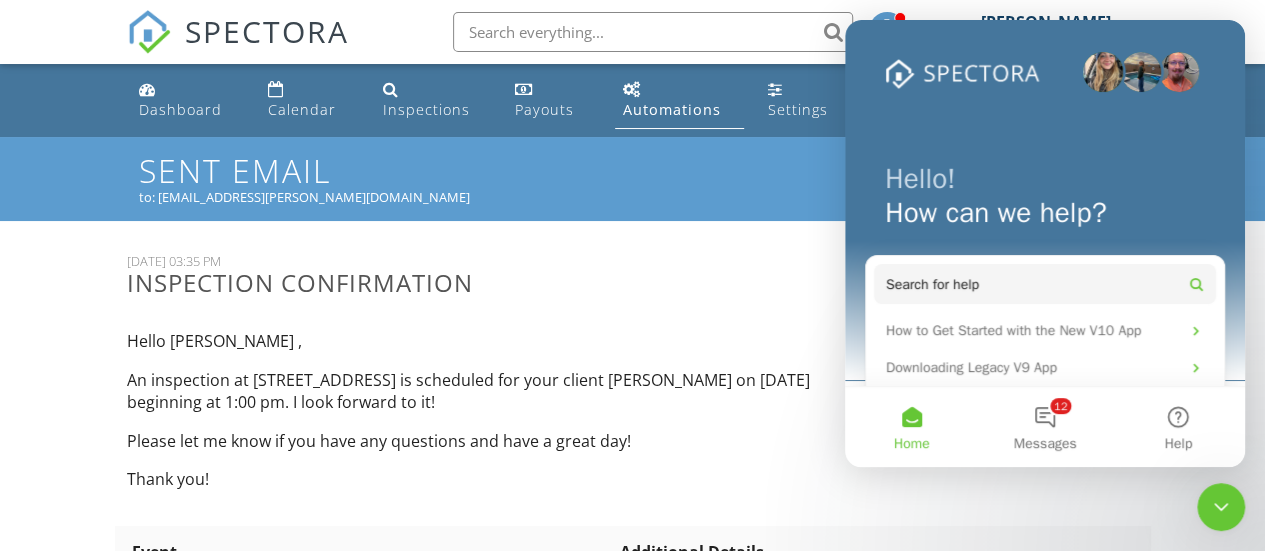 click 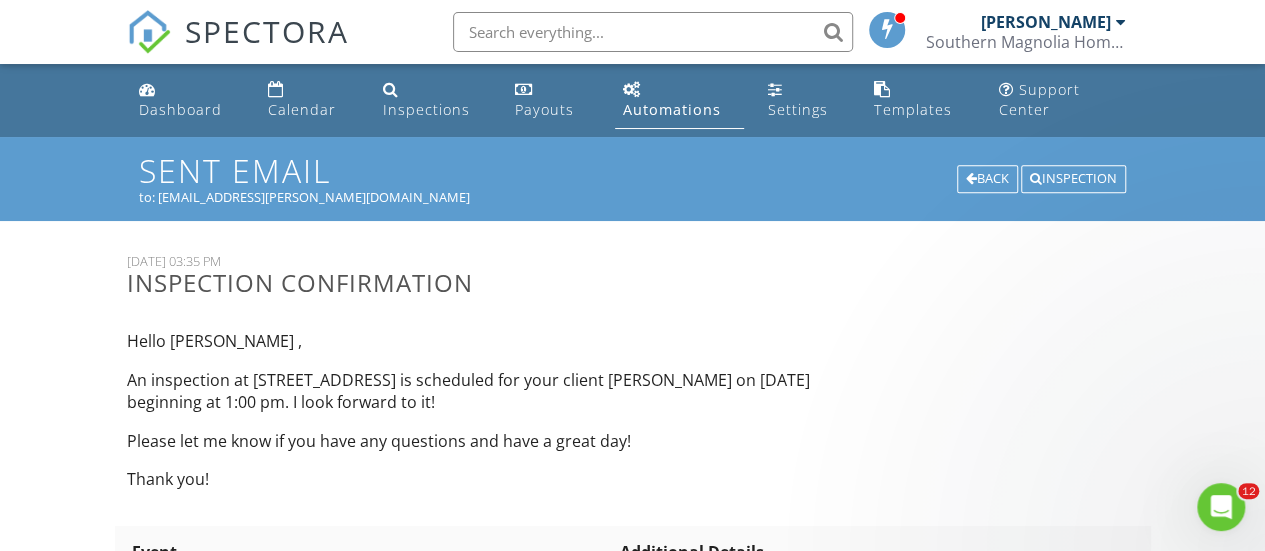scroll, scrollTop: 0, scrollLeft: 0, axis: both 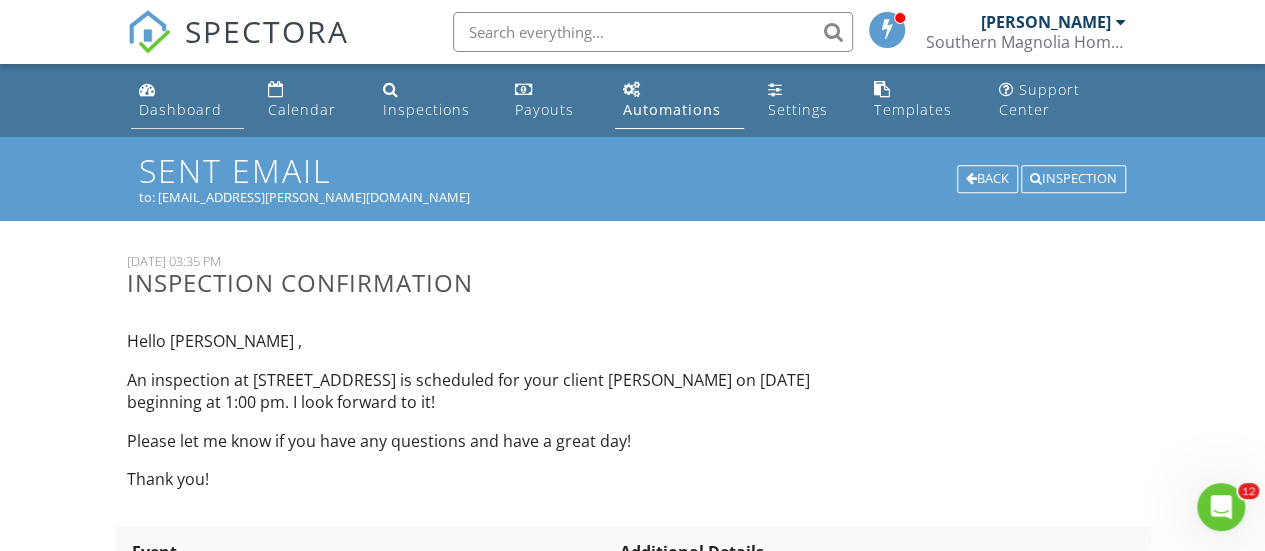 click on "Dashboard" at bounding box center (180, 109) 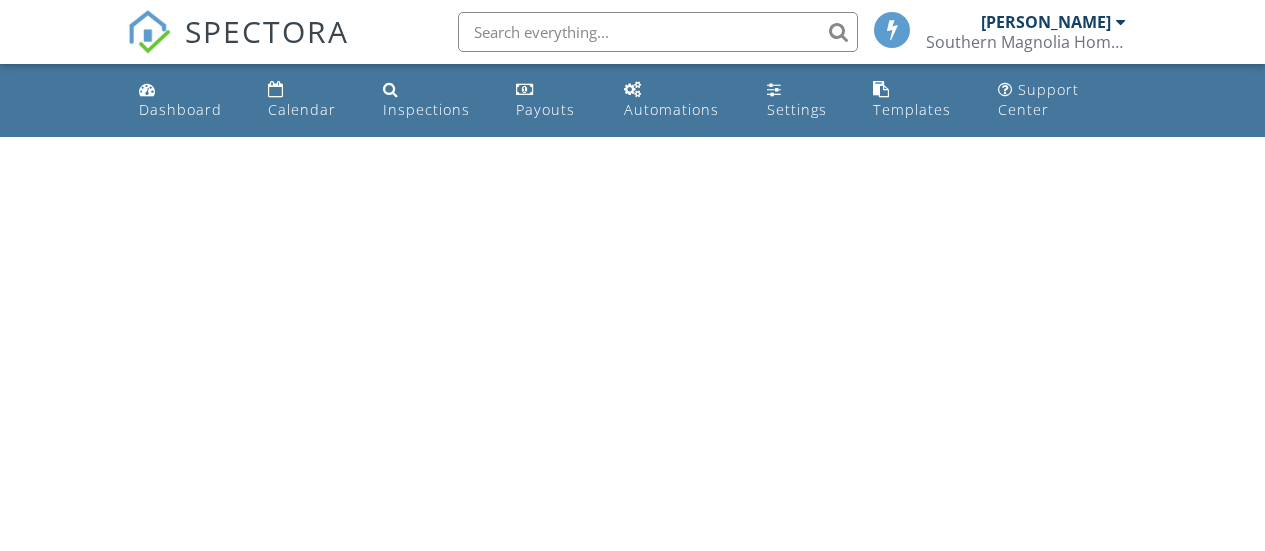 scroll, scrollTop: 0, scrollLeft: 0, axis: both 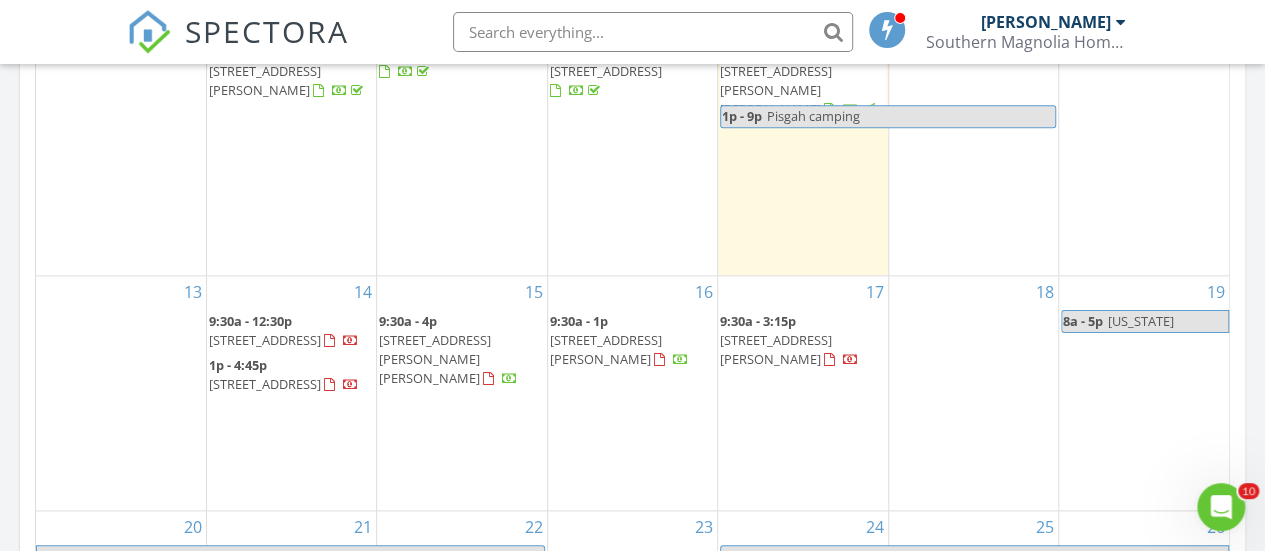 click on "18" at bounding box center [973, 393] 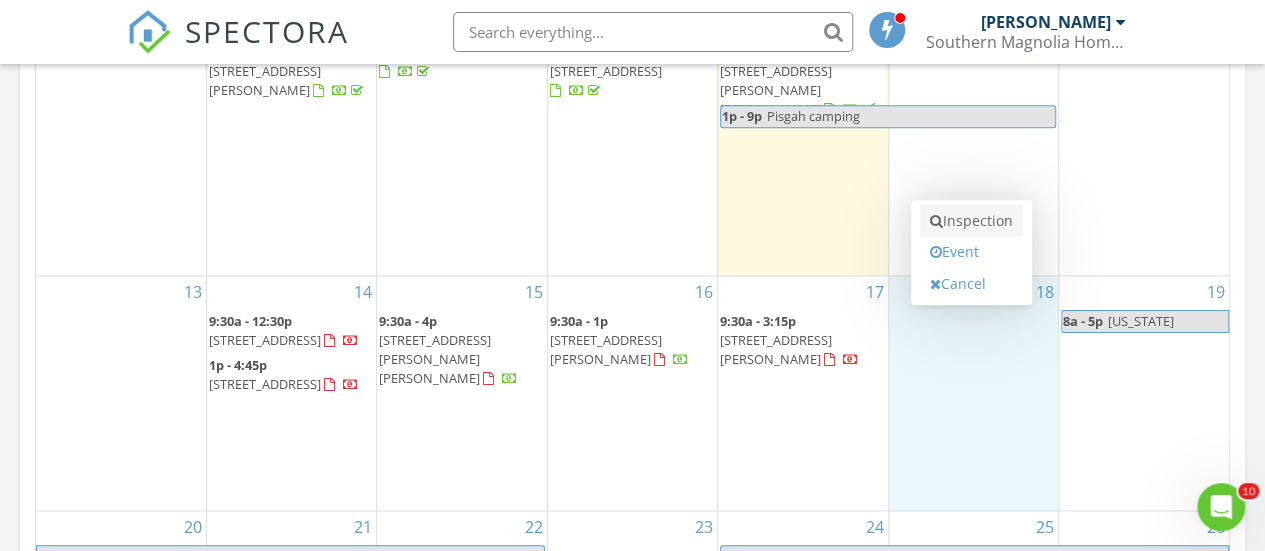 click on "Inspection" at bounding box center (971, 221) 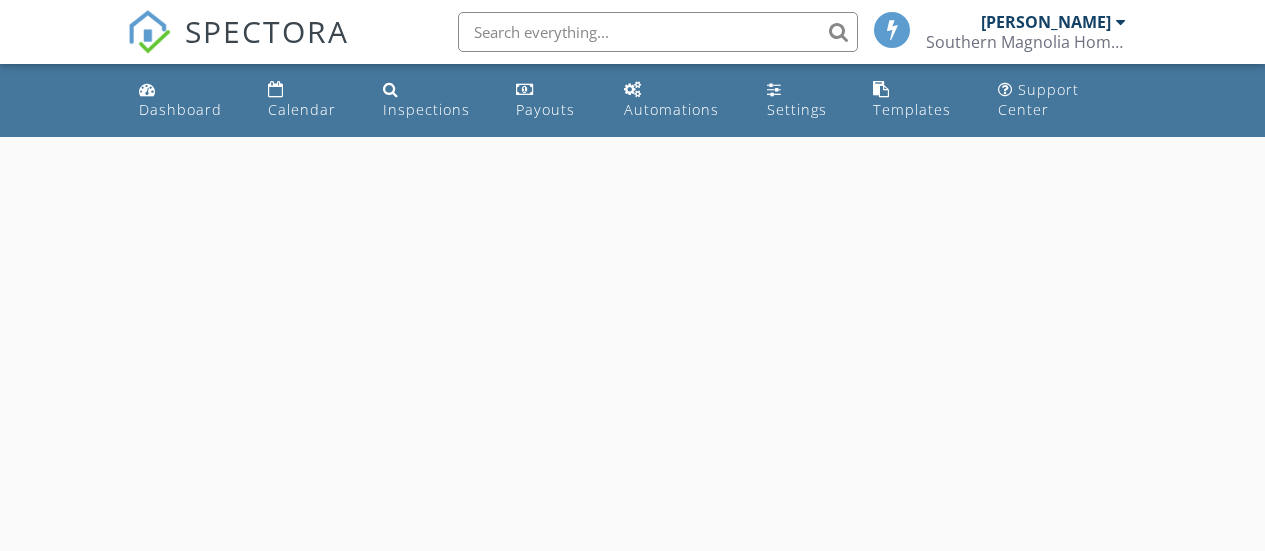 scroll, scrollTop: 0, scrollLeft: 0, axis: both 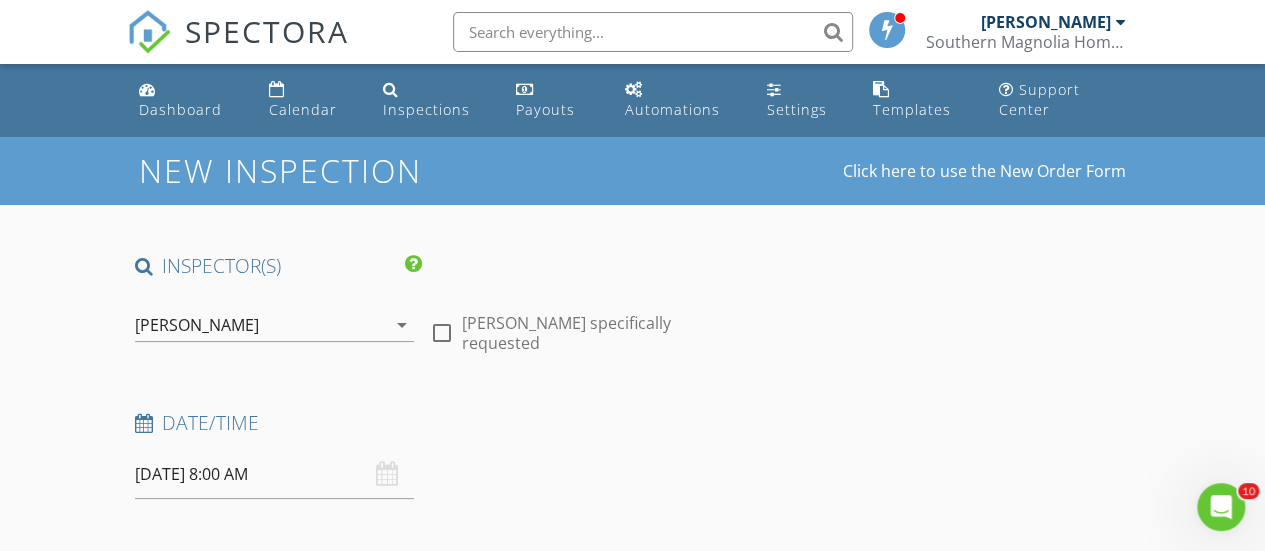 click on "[DATE] 8:00 AM" at bounding box center [274, 474] 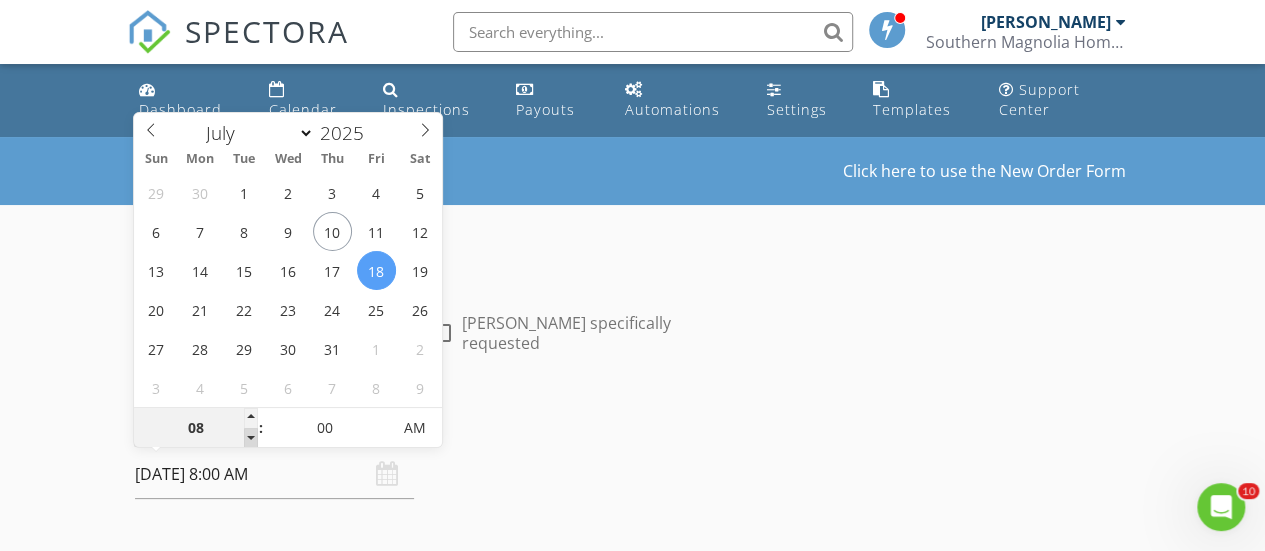 type on "07" 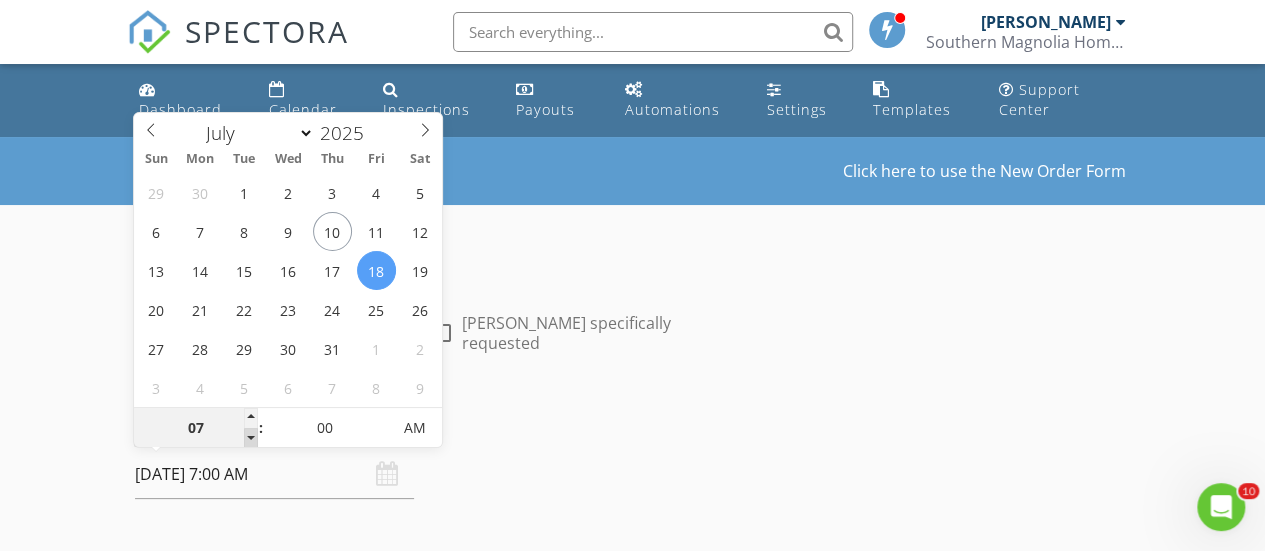 click at bounding box center [251, 438] 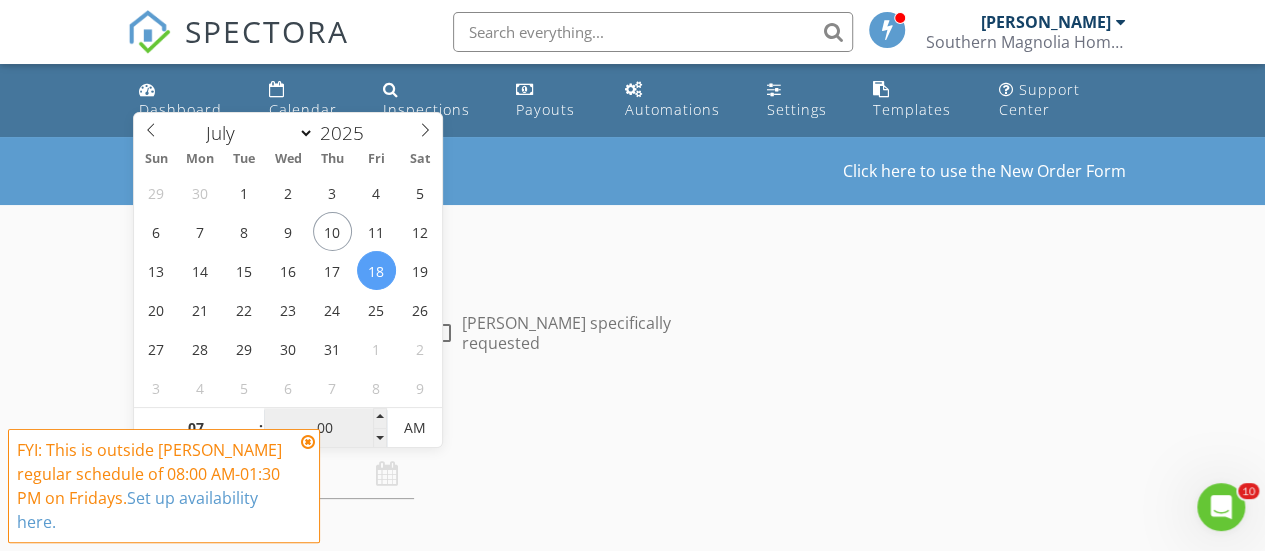click on "00" at bounding box center (325, 429) 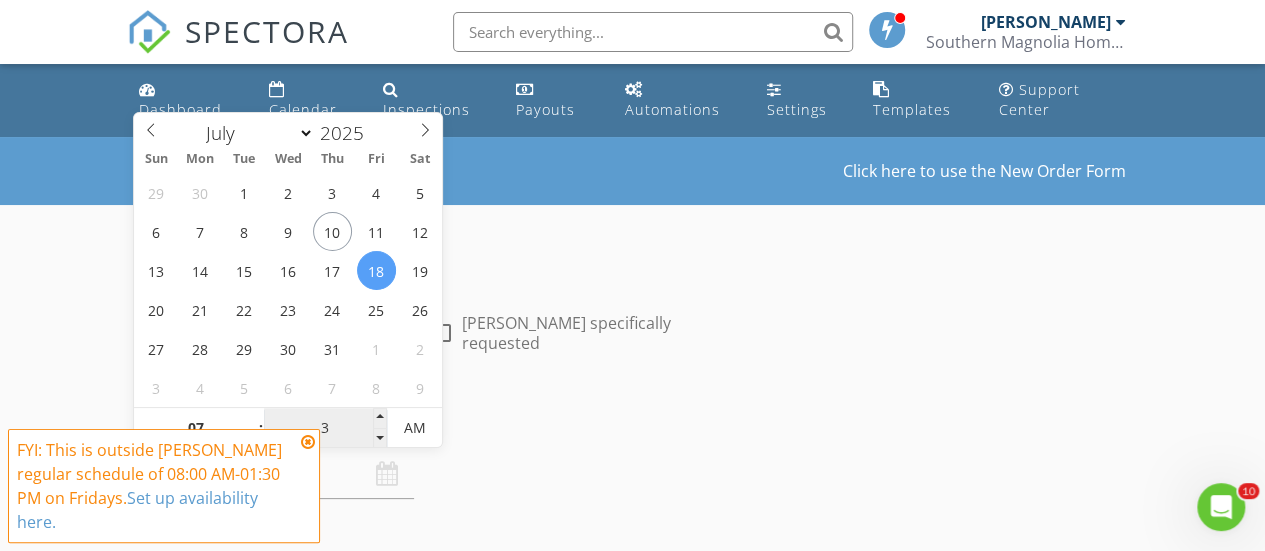 type on "30" 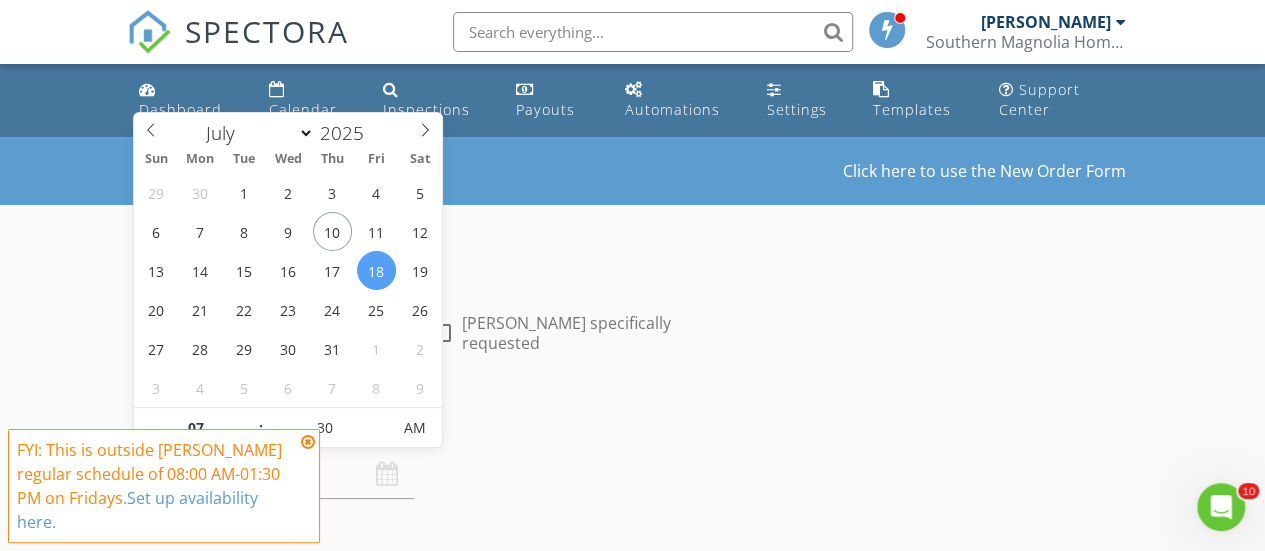 type on "[DATE] 7:30 AM" 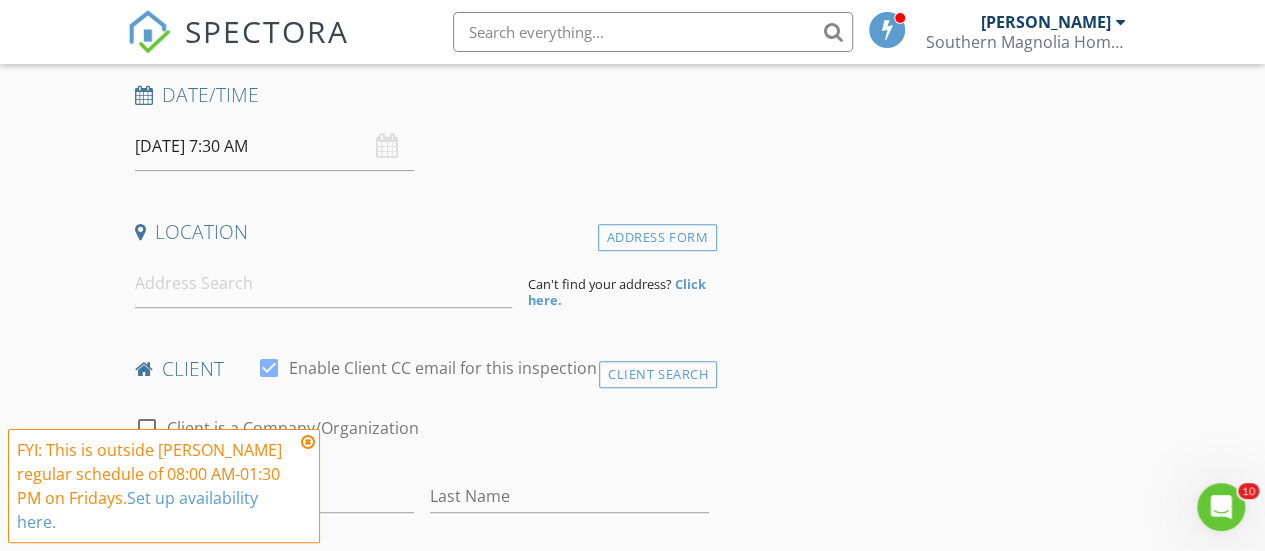 scroll, scrollTop: 332, scrollLeft: 0, axis: vertical 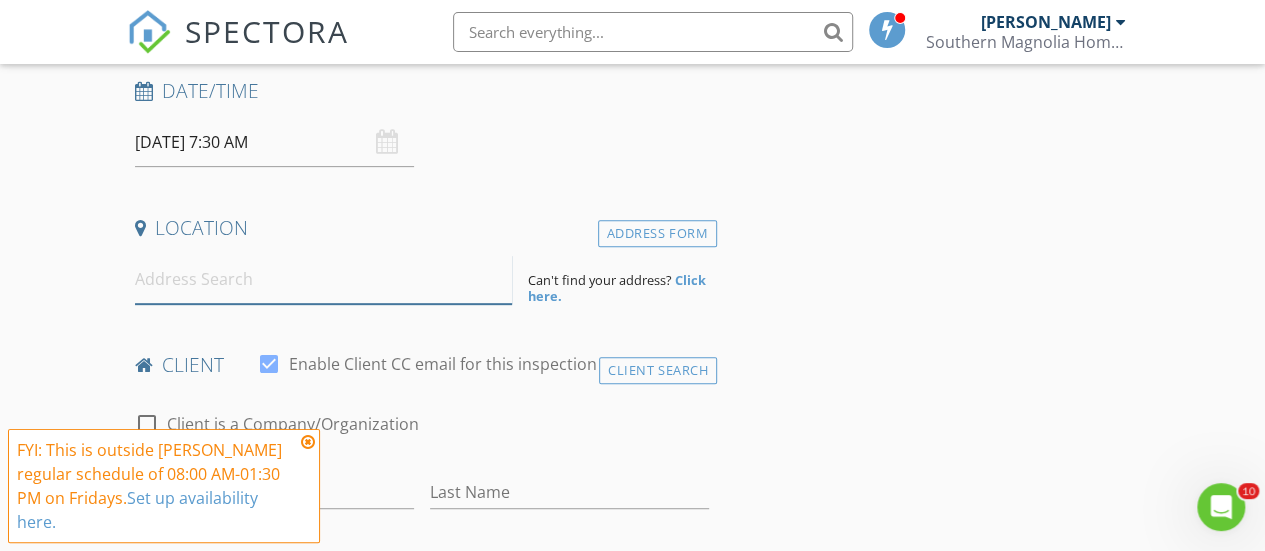click at bounding box center (324, 279) 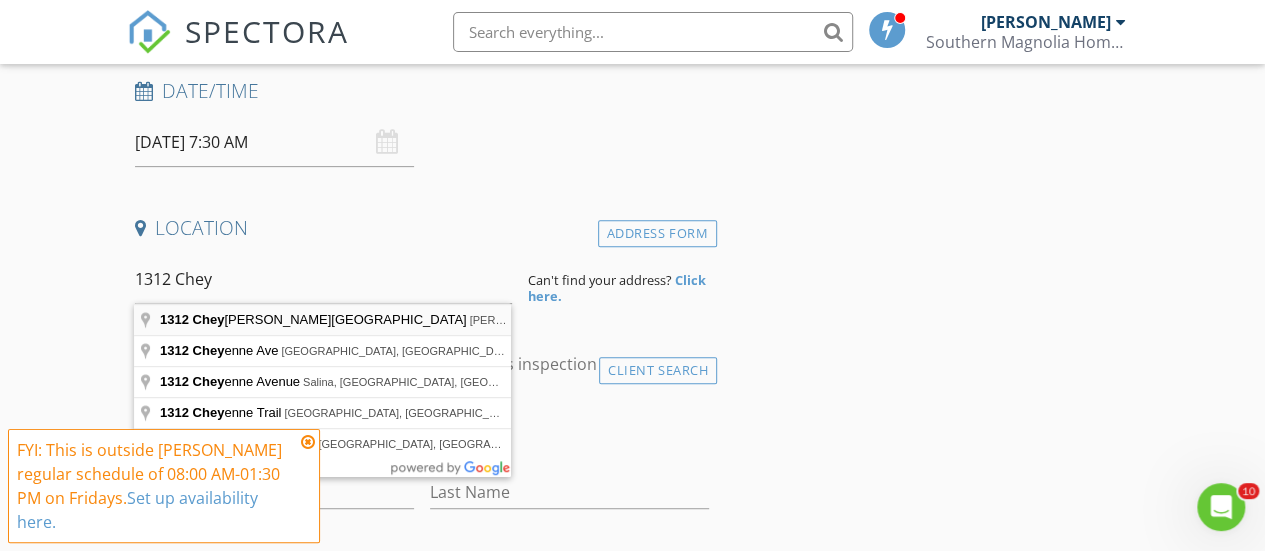 type on "1312 Cheyanne Avenue, Marvin, NC, USA" 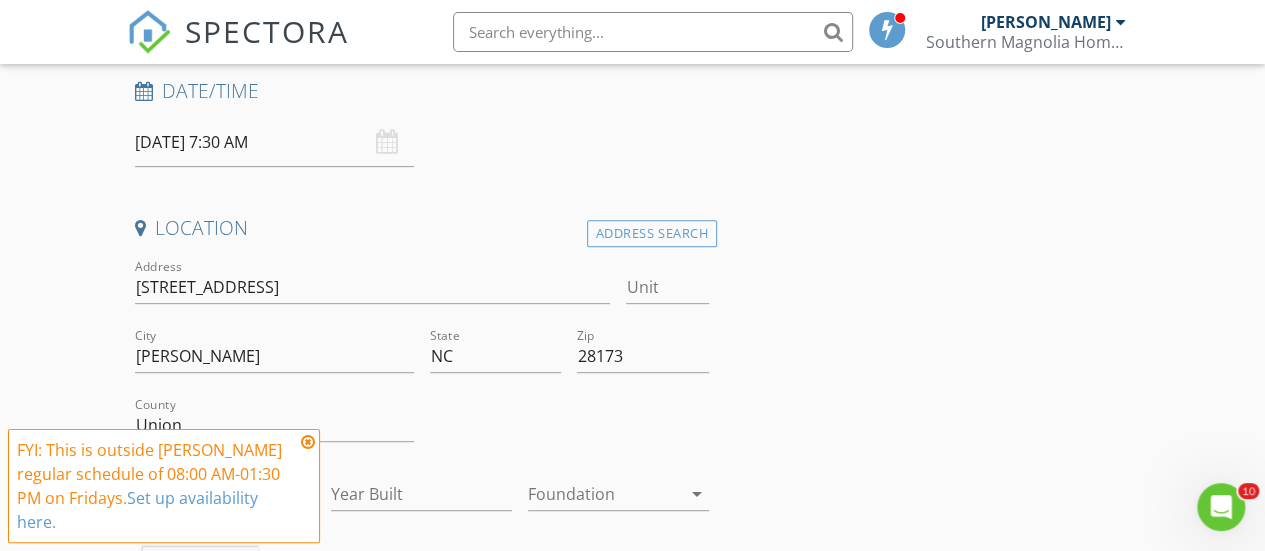 click at bounding box center [308, 442] 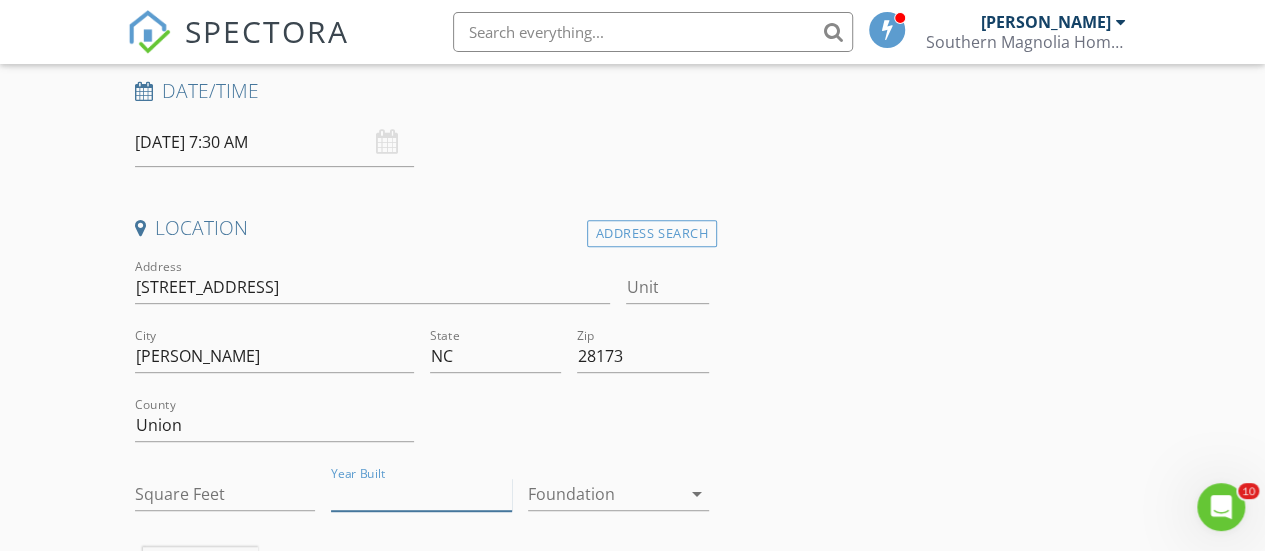 click on "Year Built" at bounding box center (421, 494) 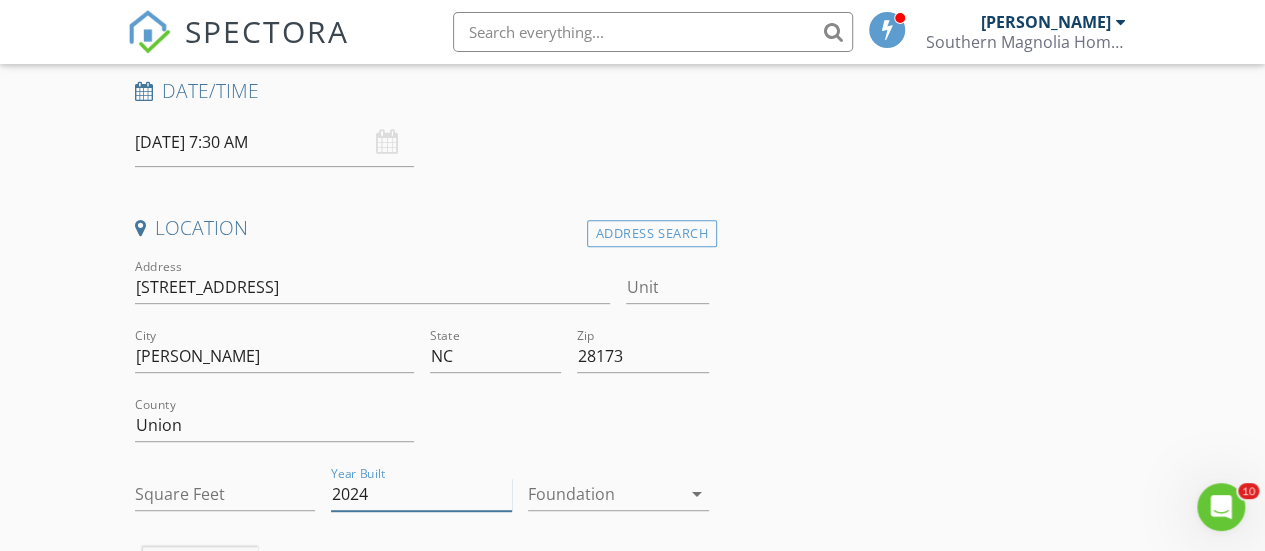 type on "2024" 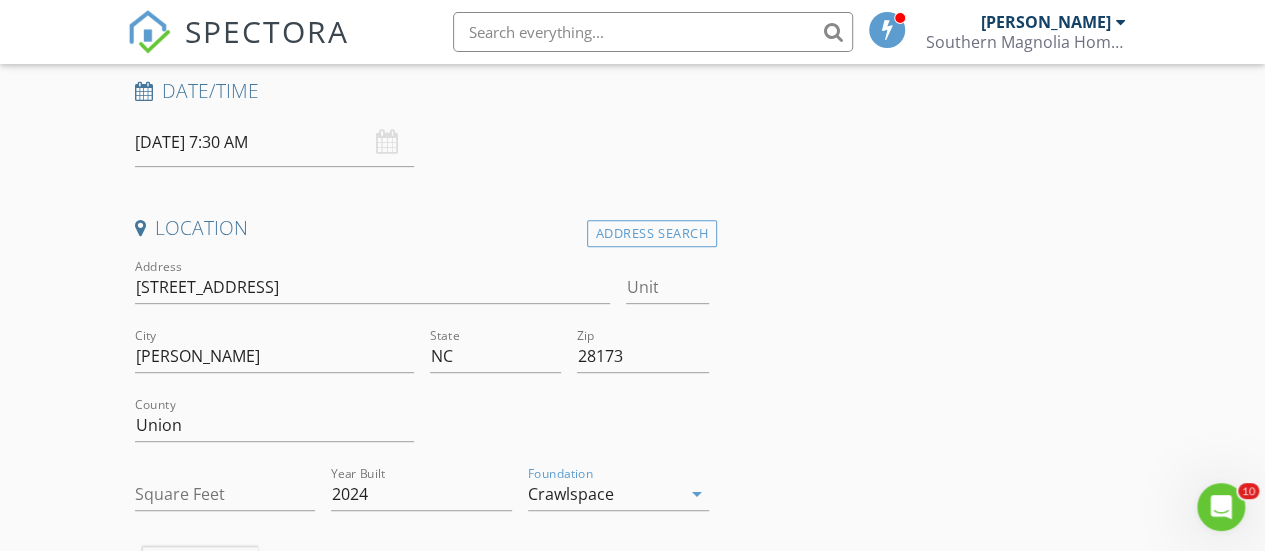 click on "INSPECTOR(S)
check_box   Megan Geyer   PRIMARY   Megan Geyer arrow_drop_down   check_box_outline_blank Megan Geyer specifically requested
Date/Time
07/18/2025 7:30 AM
Location
Address Search       Address 1312 Cheyanne Ave   Unit   City Marvin   State NC   Zip 28173   County Union     Square Feet   Year Built 2024   Foundation Crawlspace arrow_drop_down     Megan Geyer     18.6 miles     (39 minutes)
client
check_box Enable Client CC email for this inspection   Client Search     check_box_outline_blank Client is a Company/Organization     First Name   Last Name   Email   CC Email   Phone           Notes   Private Notes
ADD ADDITIONAL client
SERVICES
check_box_outline_blank   Residential Home Inspection   check_box_outline_blank   New Construction Pre-Drywall Inspection" at bounding box center [633, 1638] 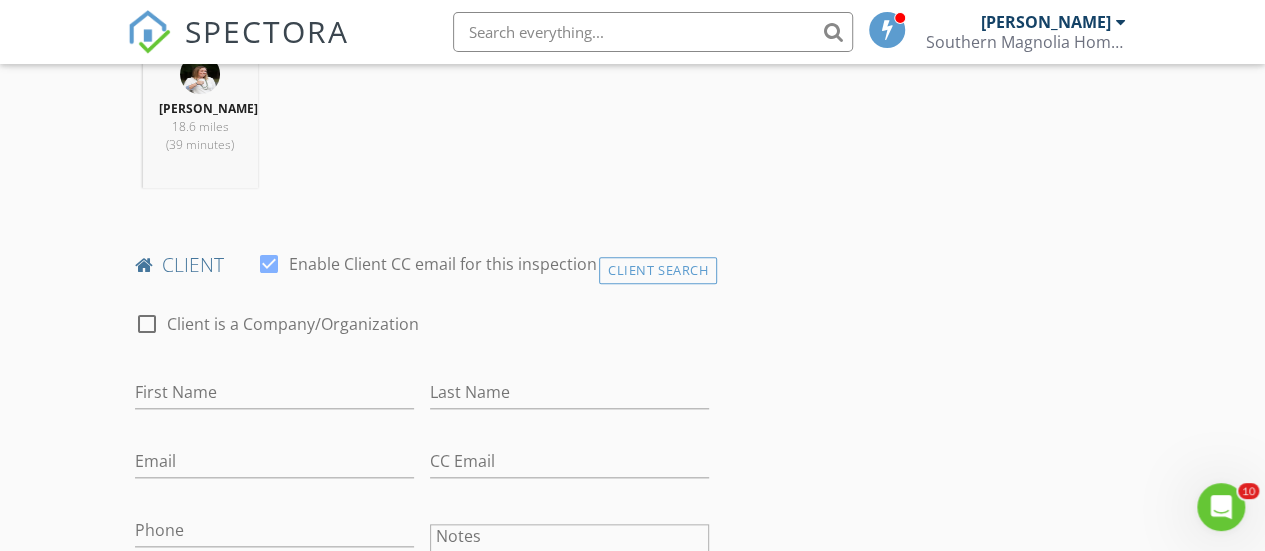 scroll, scrollTop: 946, scrollLeft: 0, axis: vertical 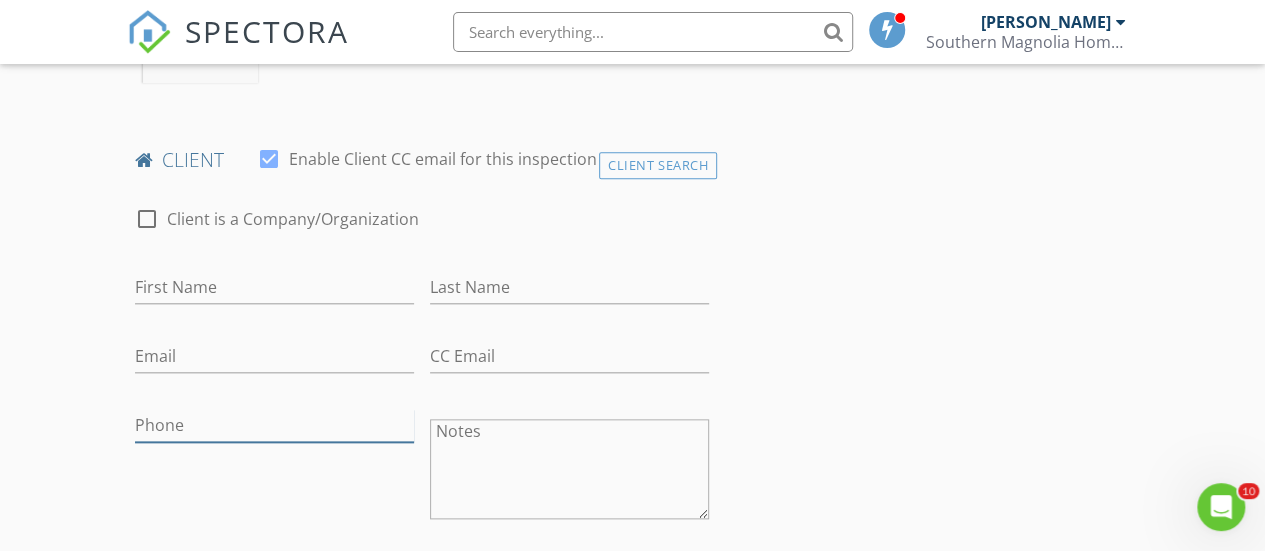 click on "Phone" at bounding box center (274, 425) 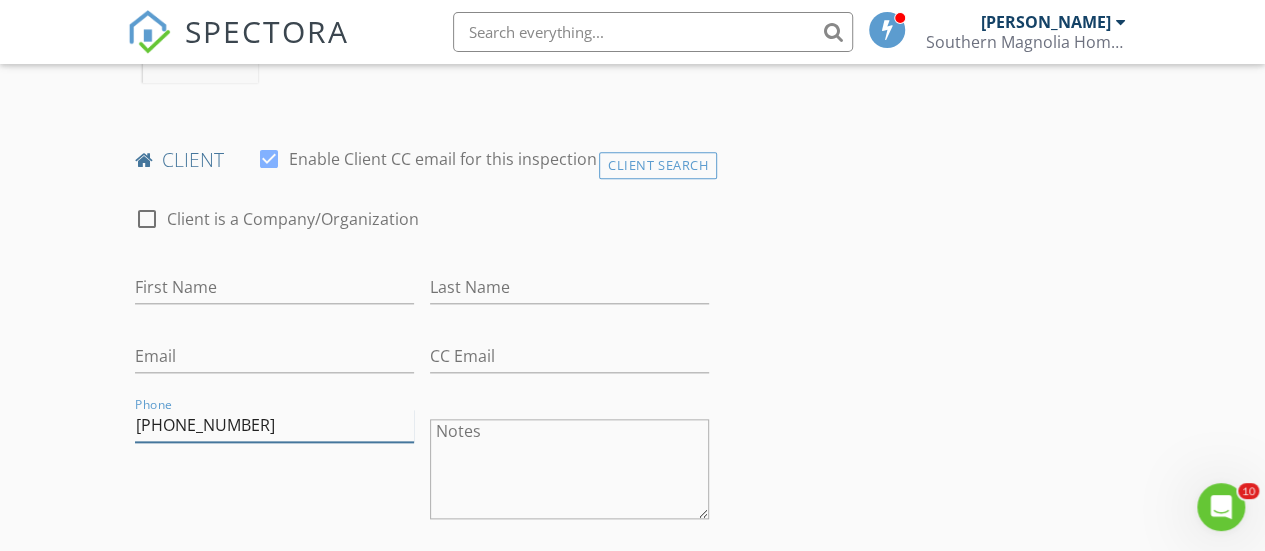 type on "704-575-4463" 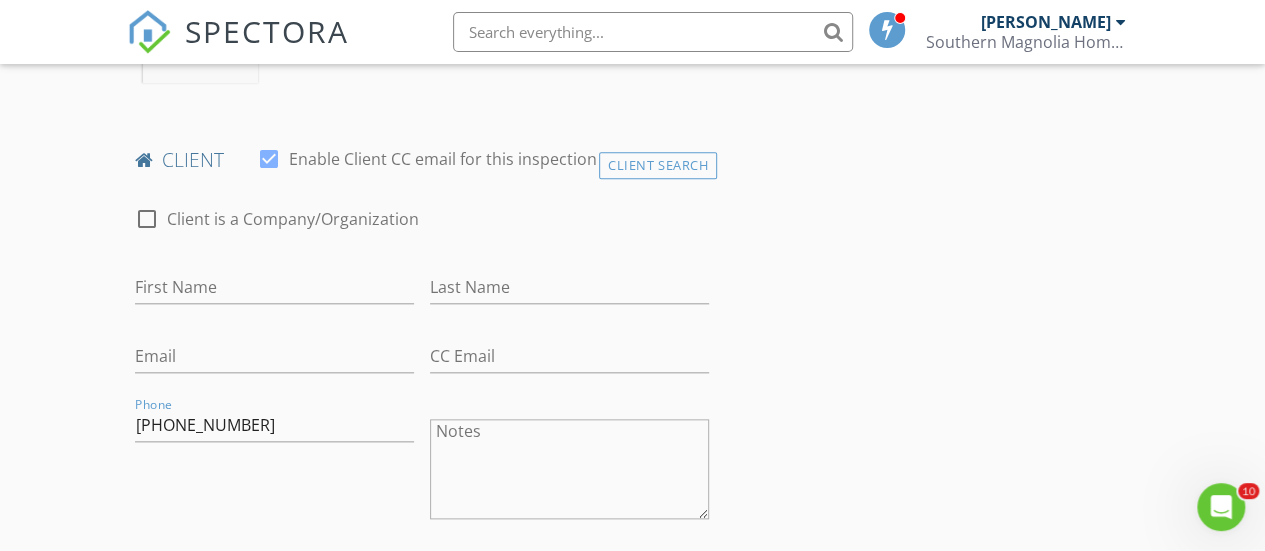 click on "INSPECTOR(S)
check_box   Megan Geyer   PRIMARY   Megan Geyer arrow_drop_down   check_box_outline_blank Megan Geyer specifically requested
Date/Time
07/18/2025 7:30 AM
Location
Address Search       Address 1312 Cheyanne Ave   Unit   City Marvin   State NC   Zip 28173   County Union     Square Feet   Year Built 2024   Foundation Crawlspace arrow_drop_down     Megan Geyer     18.6 miles     (39 minutes)
client
check_box Enable Client CC email for this inspection   Client Search     check_box_outline_blank Client is a Company/Organization     First Name   Last Name   Email   CC Email   Phone 704-575-4463           Notes   Private Notes
ADD ADDITIONAL client
SERVICES
check_box_outline_blank   Residential Home Inspection   check_box_outline_blank     check_box_outline_blank" at bounding box center (633, 1024) 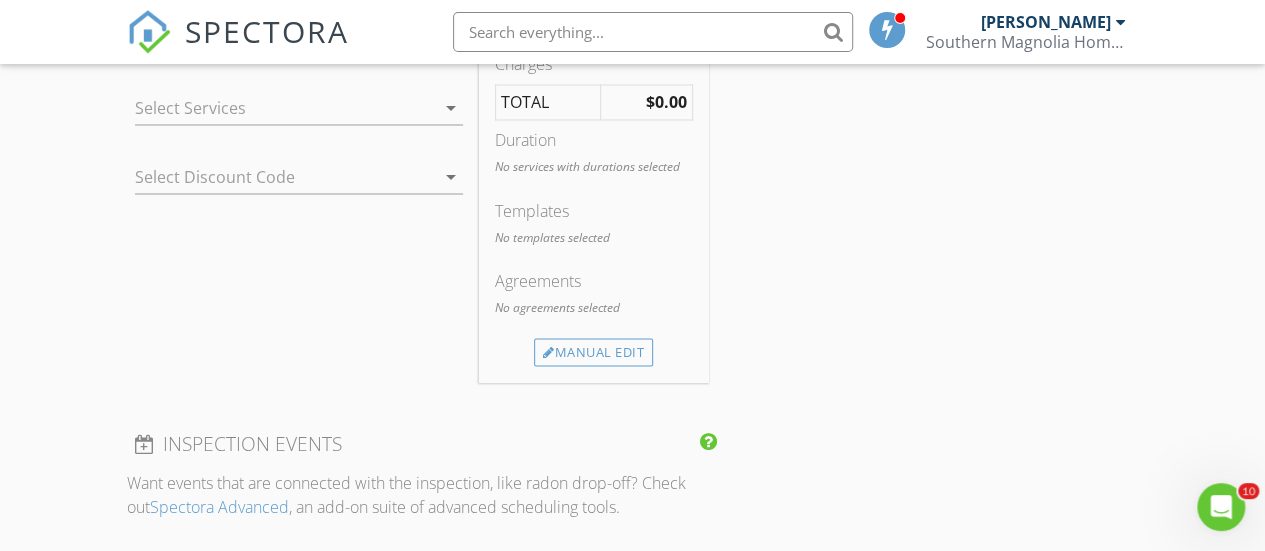 scroll, scrollTop: 1583, scrollLeft: 0, axis: vertical 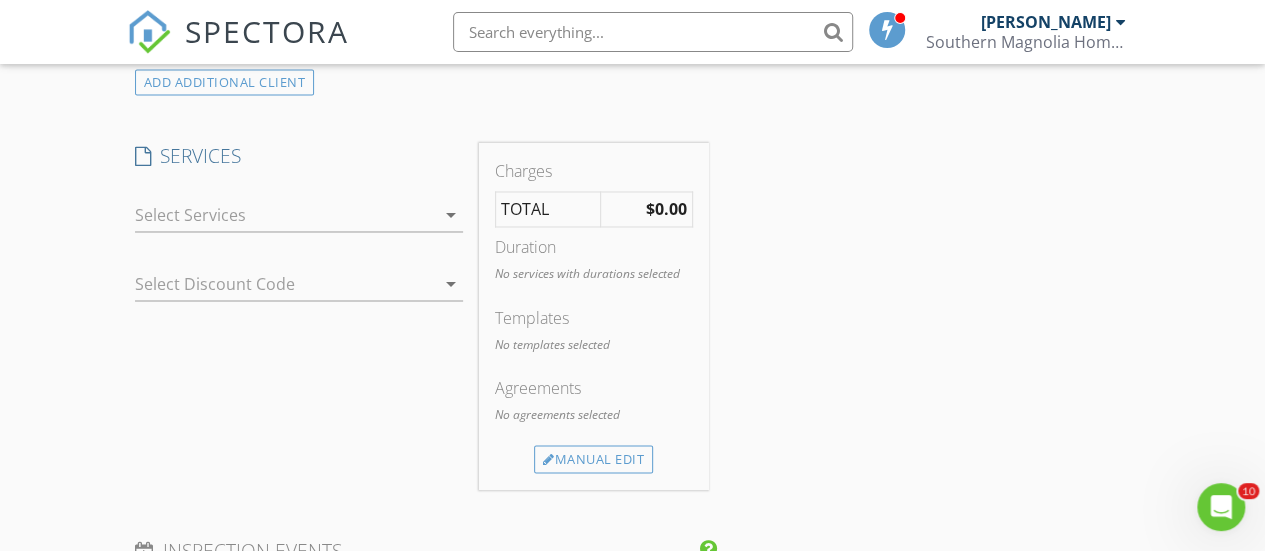 click on "arrow_drop_down" at bounding box center [451, 215] 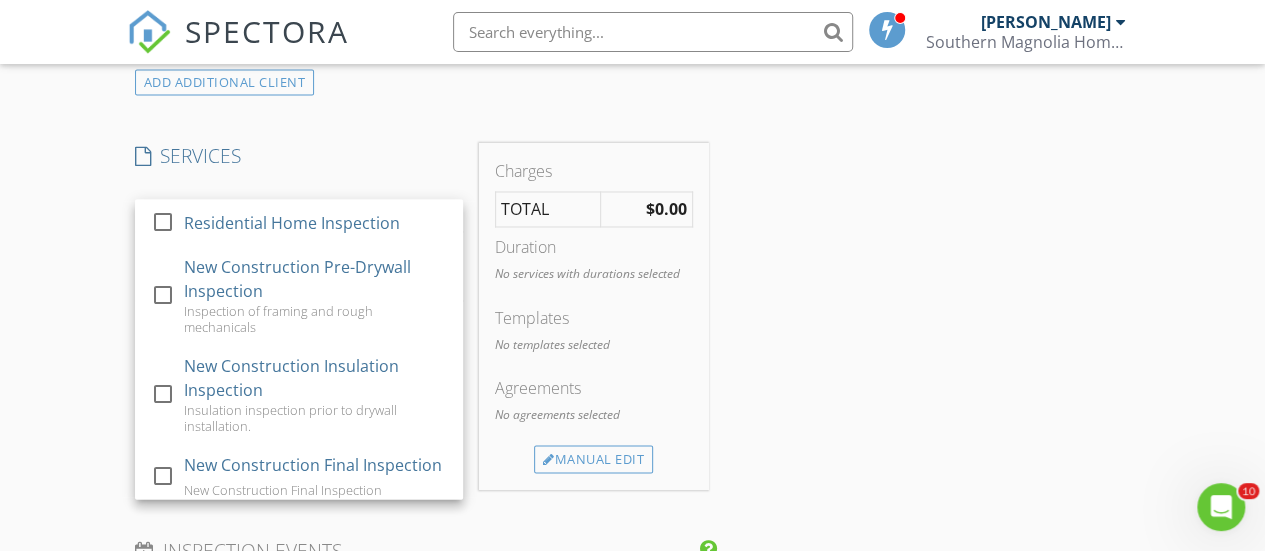 click on "INSPECTOR(S)
check_box   Megan Geyer   PRIMARY   Megan Geyer arrow_drop_down   check_box_outline_blank Megan Geyer specifically requested
Date/Time
07/18/2025 7:30 AM
Location
Address Search       Address 1312 Cheyanne Ave   Unit   City Marvin   State NC   Zip 28173   County Union     Square Feet   Year Built 2024   Foundation Crawlspace arrow_drop_down     Megan Geyer     18.6 miles     (39 minutes)
client
check_box Enable Client CC email for this inspection   Client Search     check_box_outline_blank Client is a Company/Organization     First Name   Last Name   Email   CC Email   Phone 704-575-4463           Notes   Private Notes
ADD ADDITIONAL client
SERVICES
check_box_outline_blank   Residential Home Inspection   check_box_outline_blank     check_box_outline_blank" at bounding box center (633, 387) 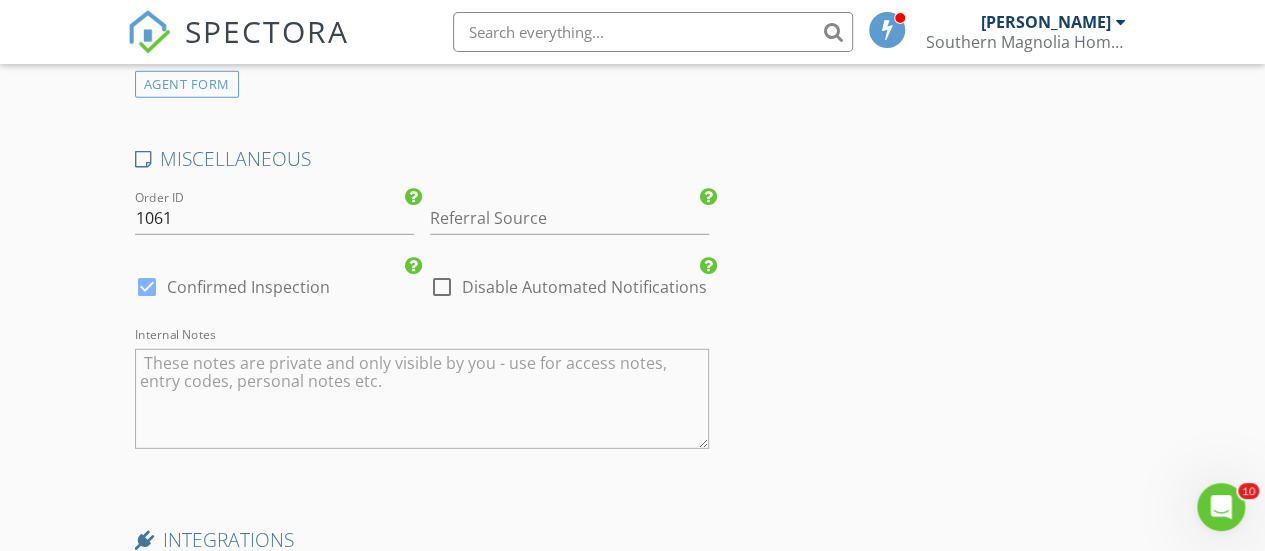click at bounding box center (147, 287) 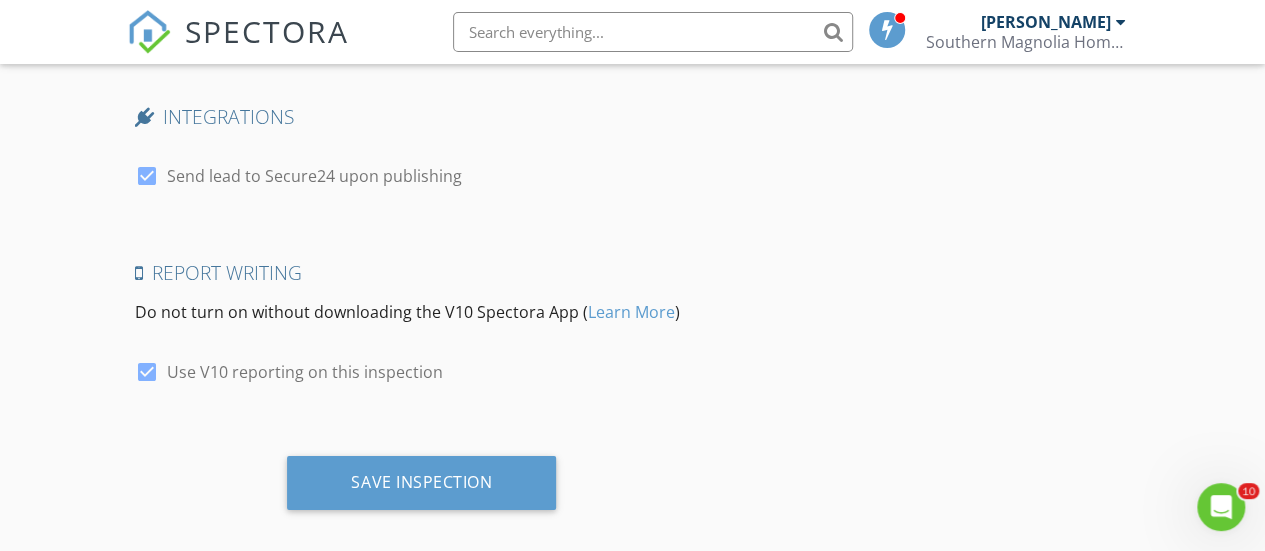 scroll, scrollTop: 3177, scrollLeft: 0, axis: vertical 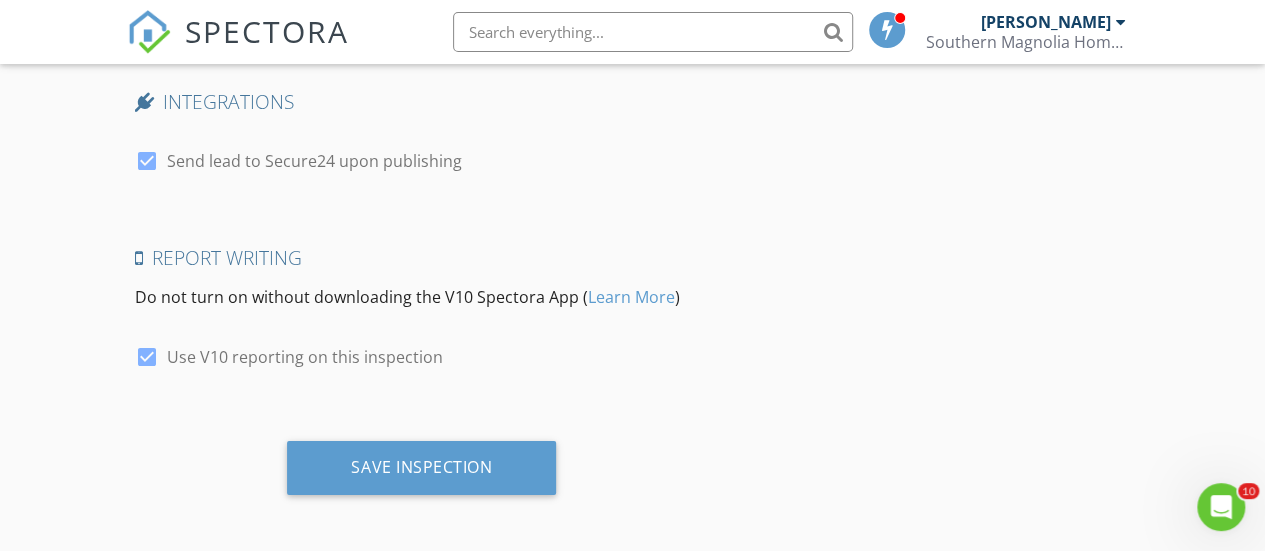 click at bounding box center (147, 161) 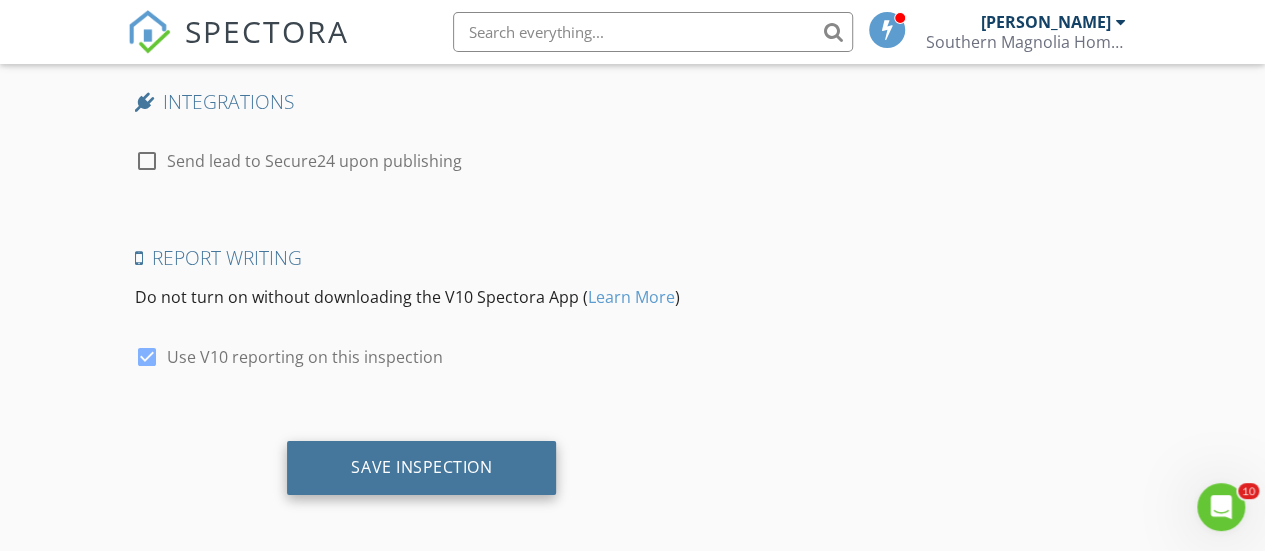 click on "Save Inspection" at bounding box center [421, 467] 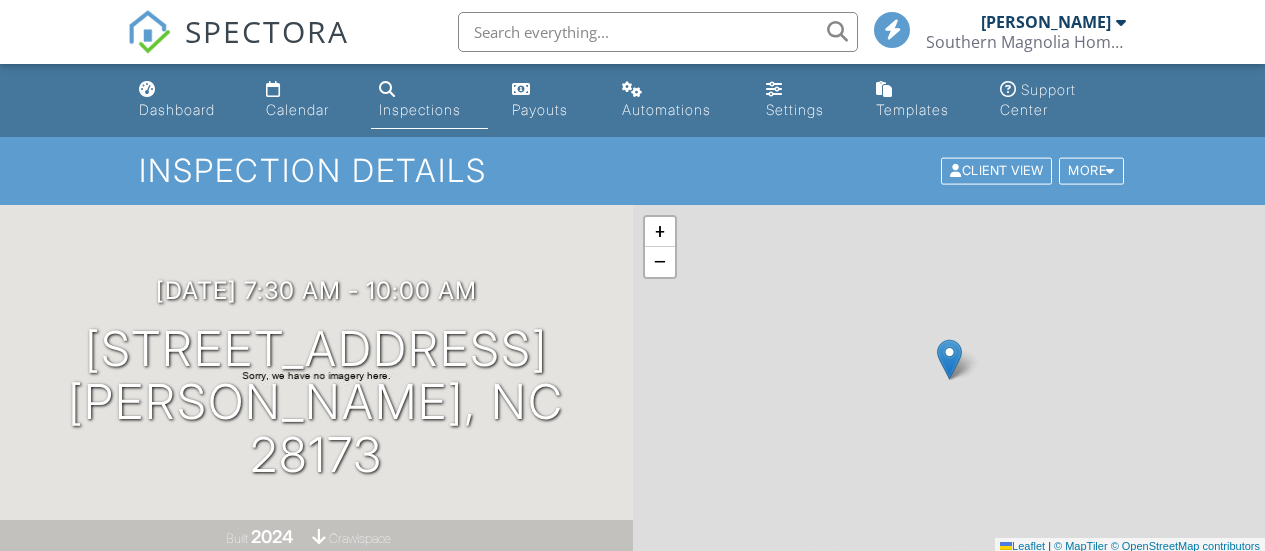 scroll, scrollTop: 0, scrollLeft: 0, axis: both 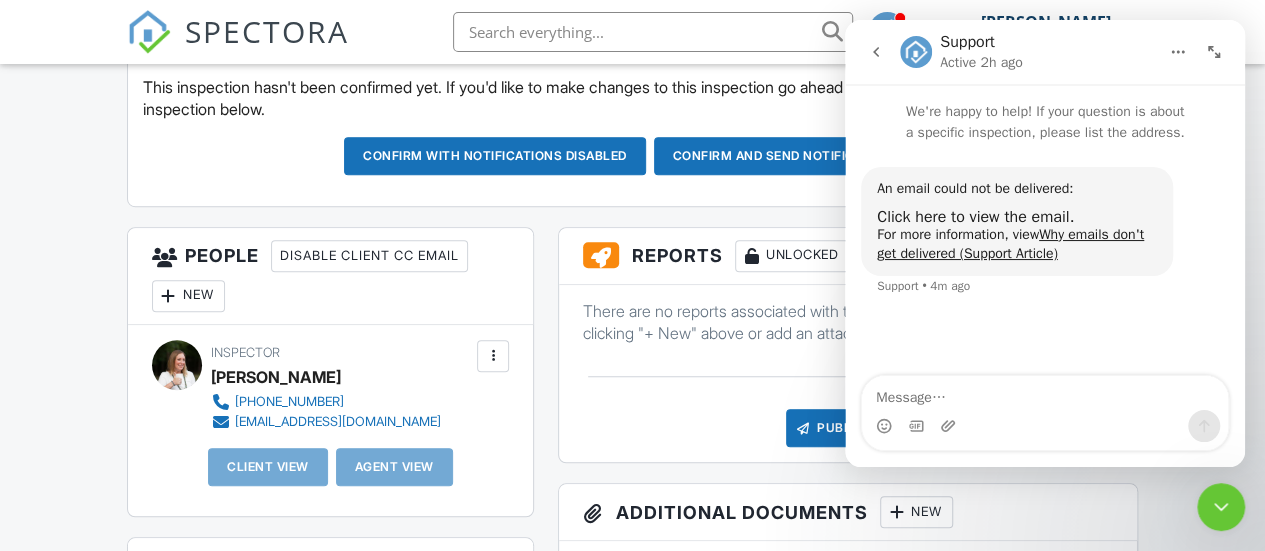 click 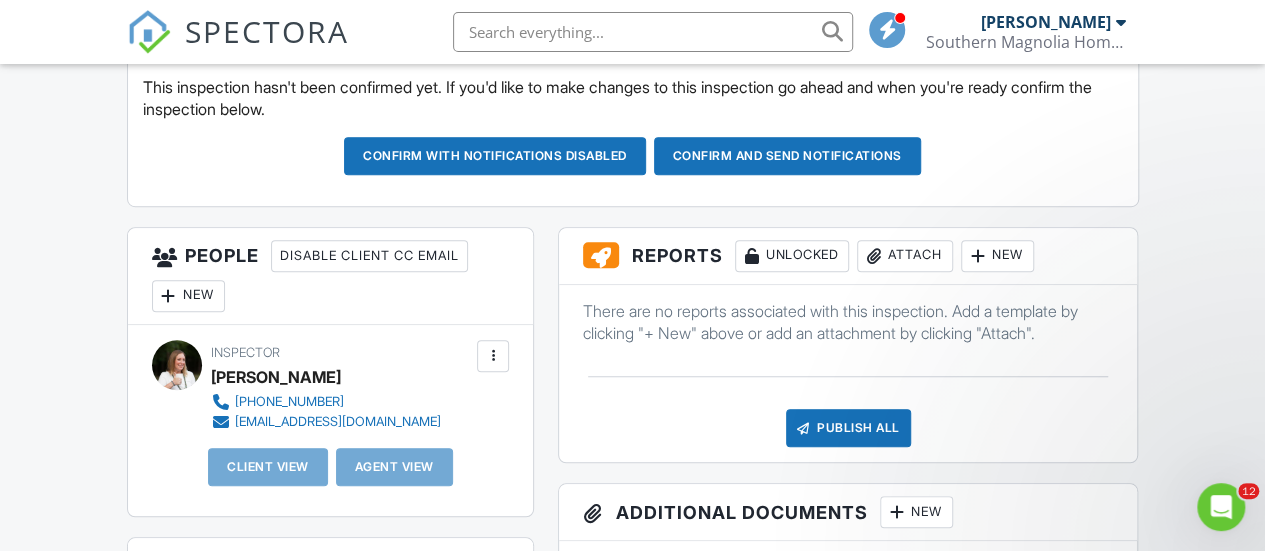 scroll, scrollTop: 0, scrollLeft: 0, axis: both 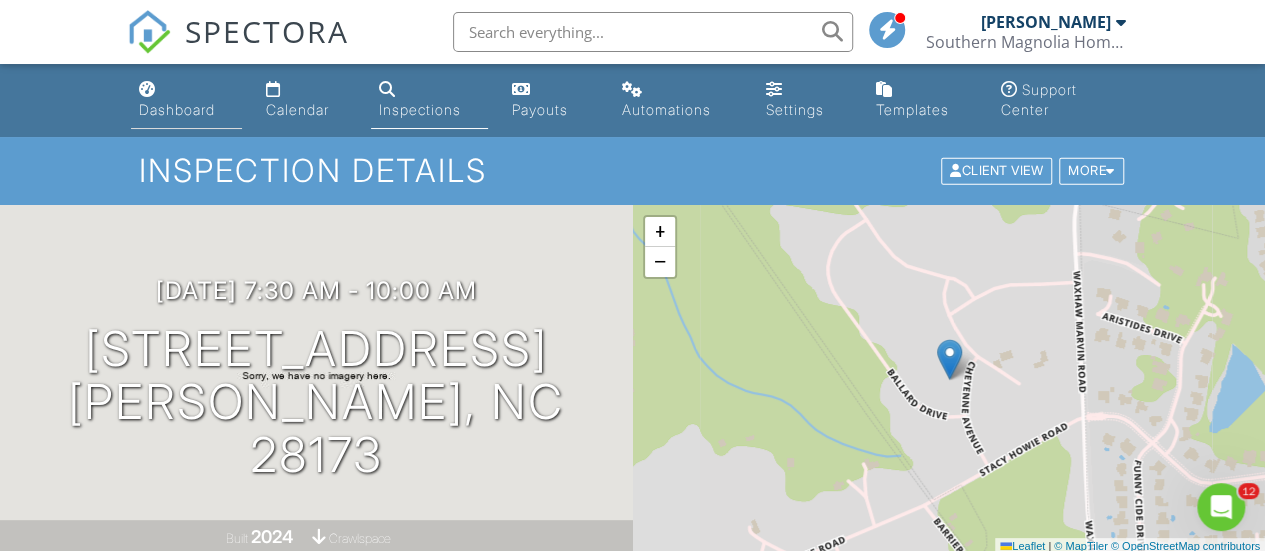 click on "Dashboard" at bounding box center (177, 109) 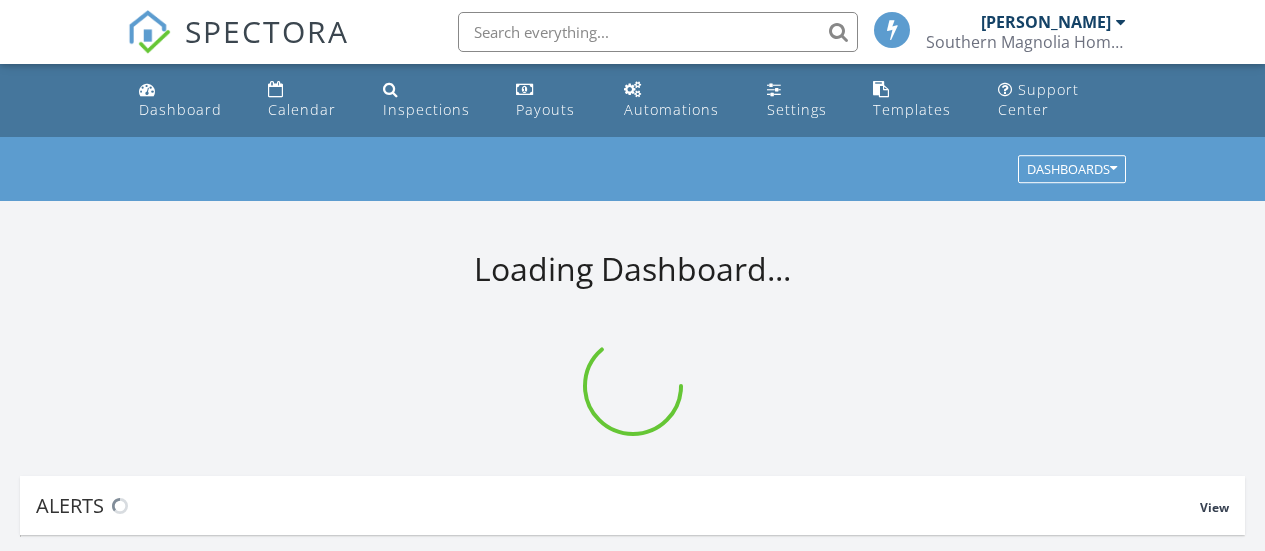 scroll, scrollTop: 0, scrollLeft: 0, axis: both 